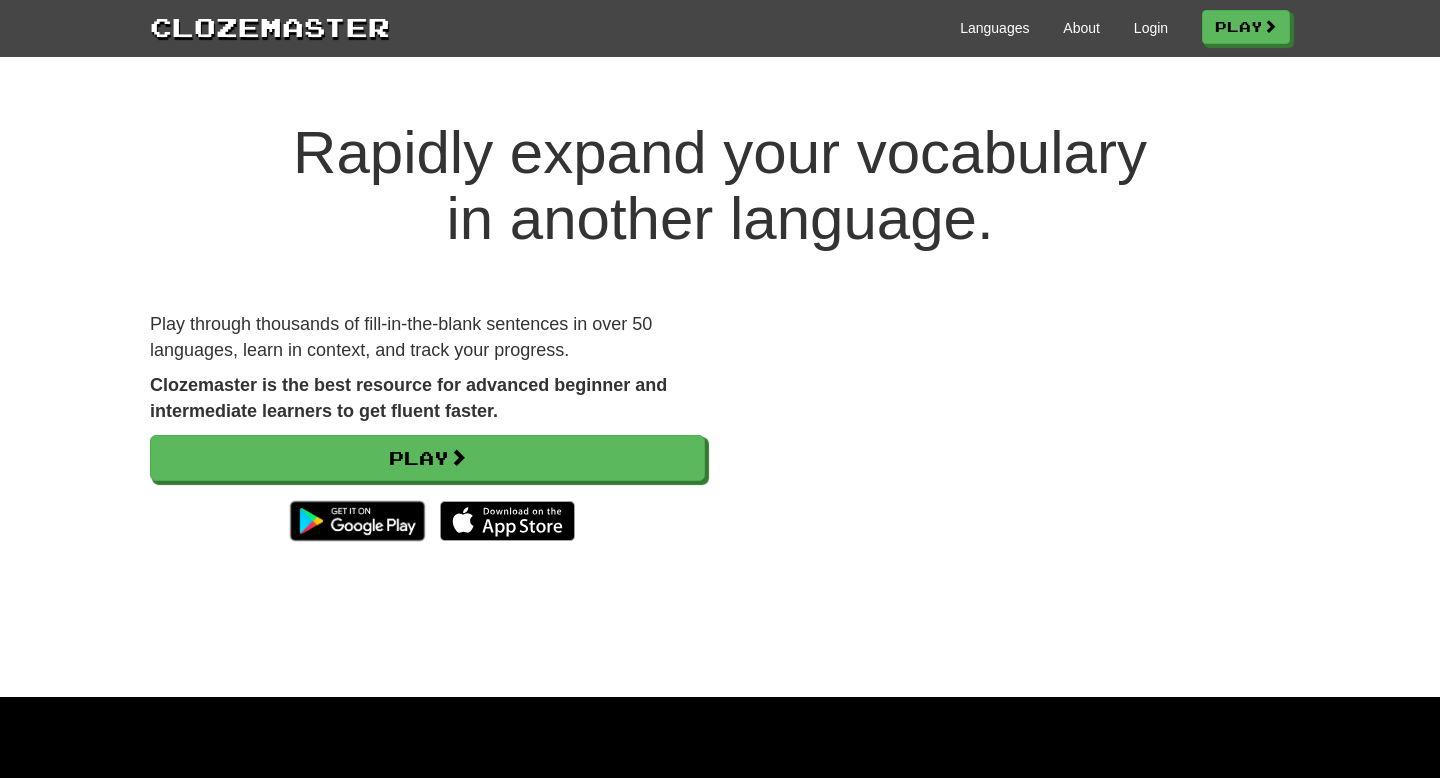 scroll, scrollTop: 0, scrollLeft: 0, axis: both 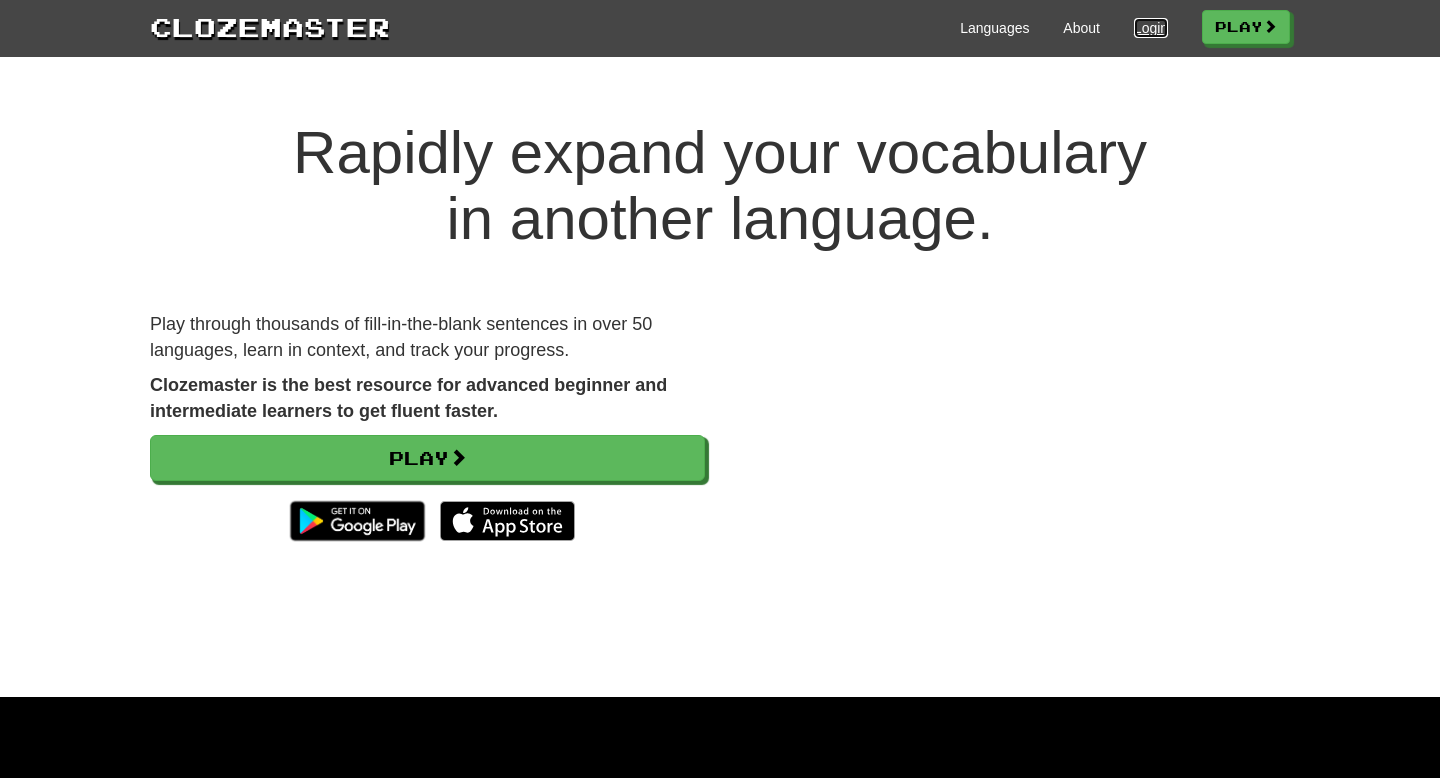 click on "Login" at bounding box center (1151, 28) 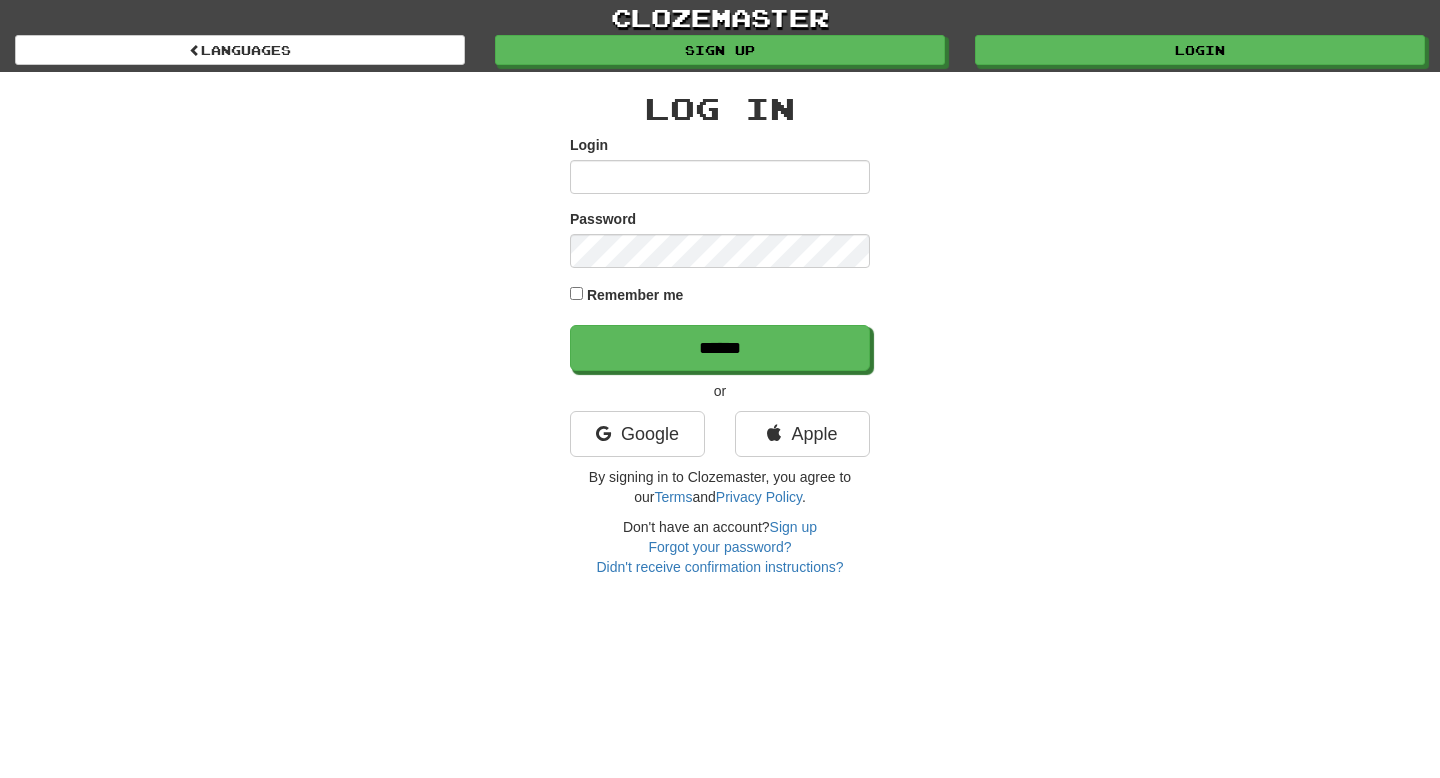 scroll, scrollTop: 0, scrollLeft: 0, axis: both 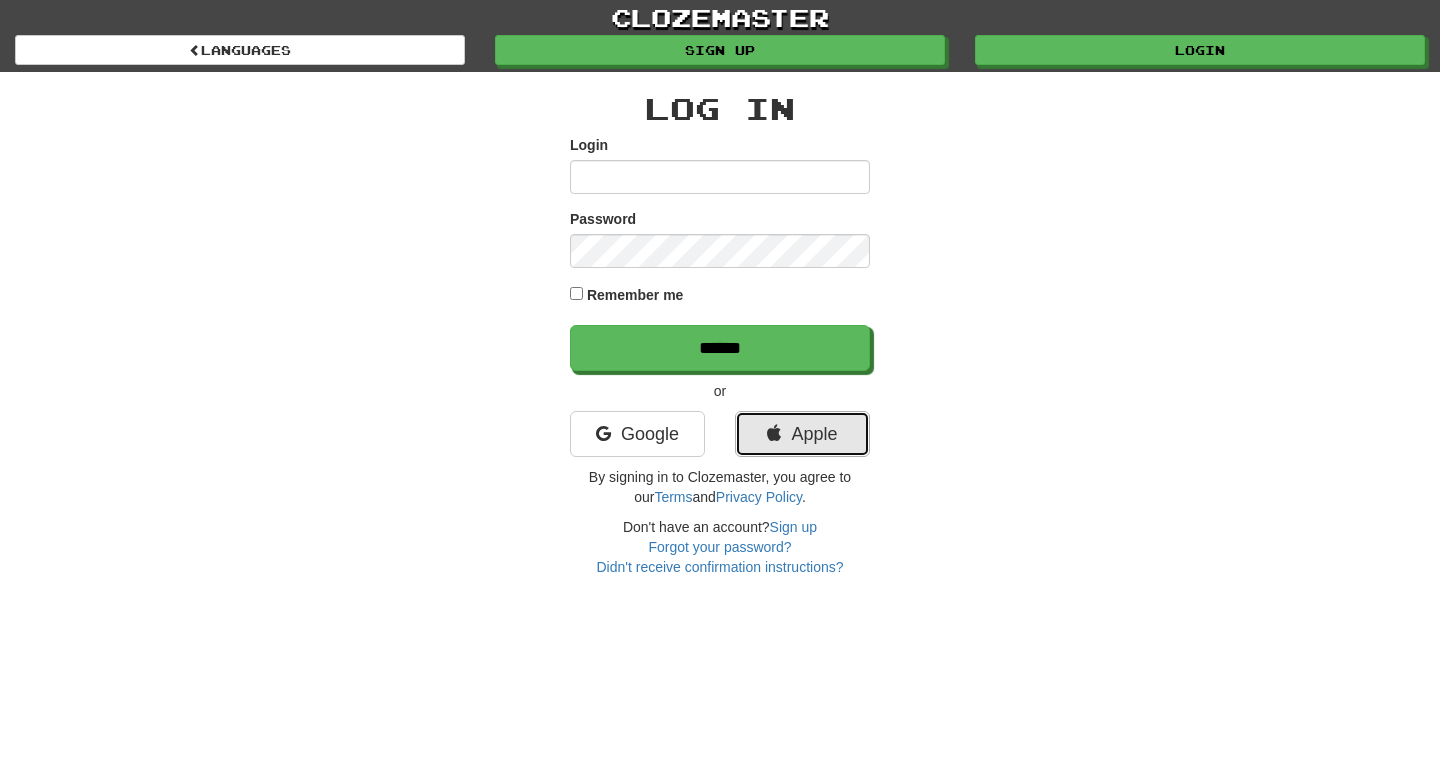 click on "Apple" at bounding box center [802, 434] 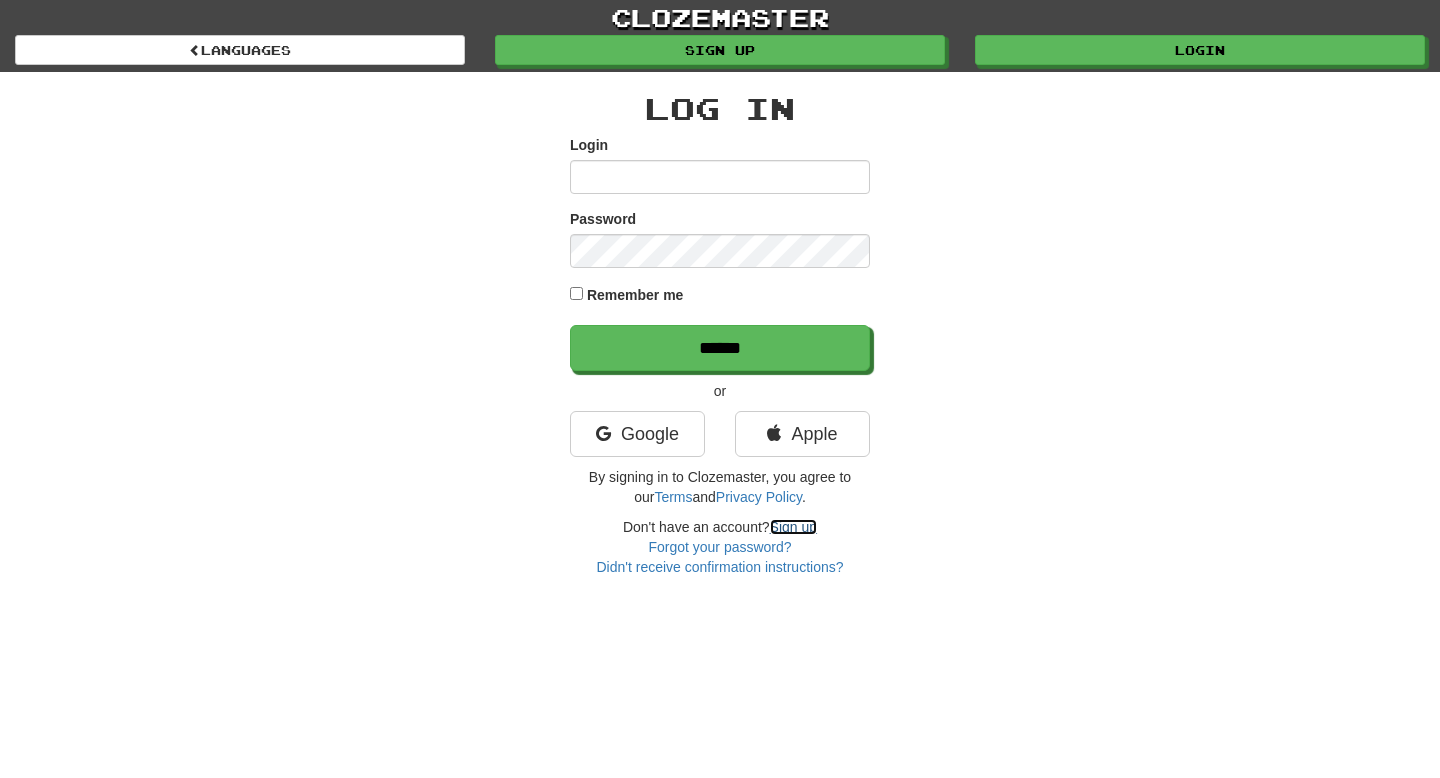 click on "Sign up" at bounding box center [793, 527] 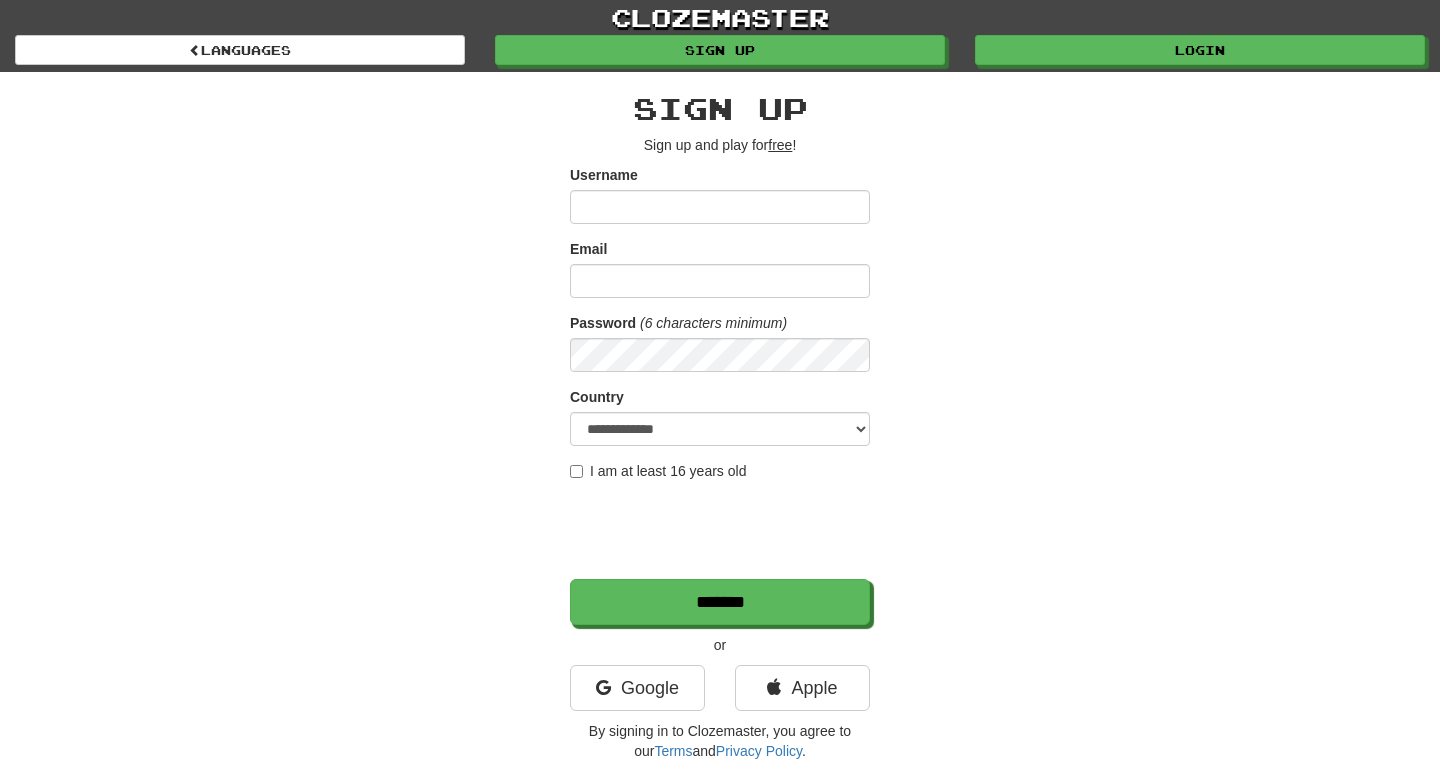 scroll, scrollTop: 0, scrollLeft: 0, axis: both 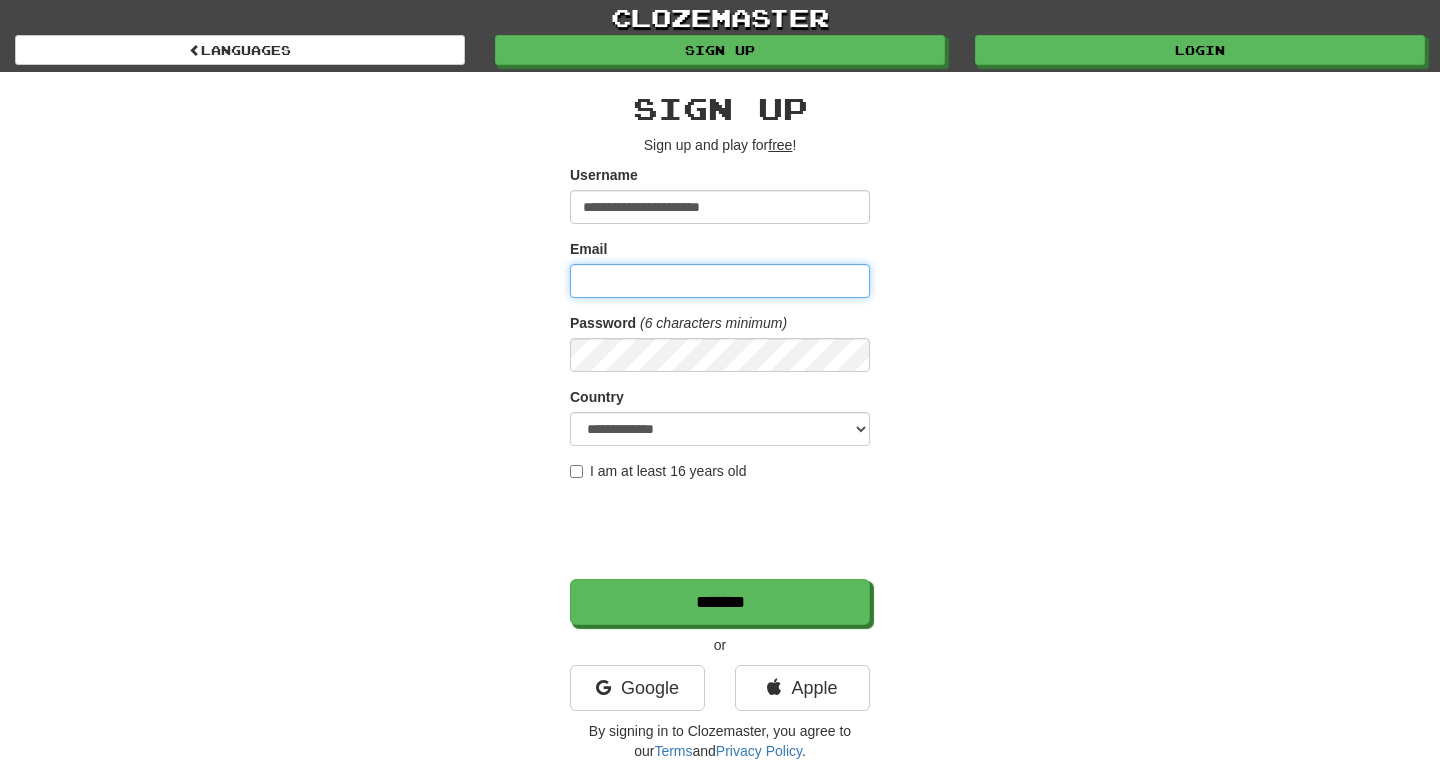 click on "Email" at bounding box center [720, 281] 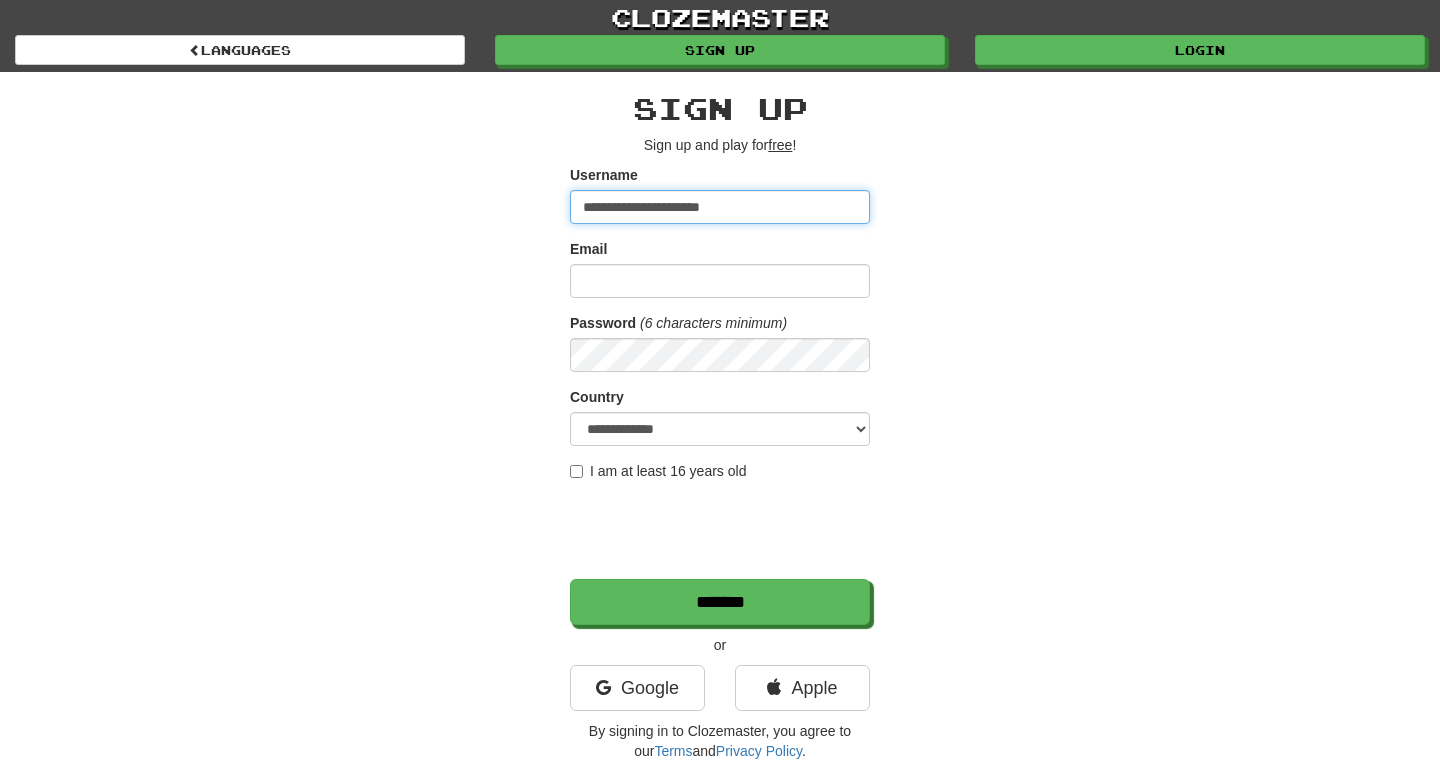 click on "**********" at bounding box center [720, 207] 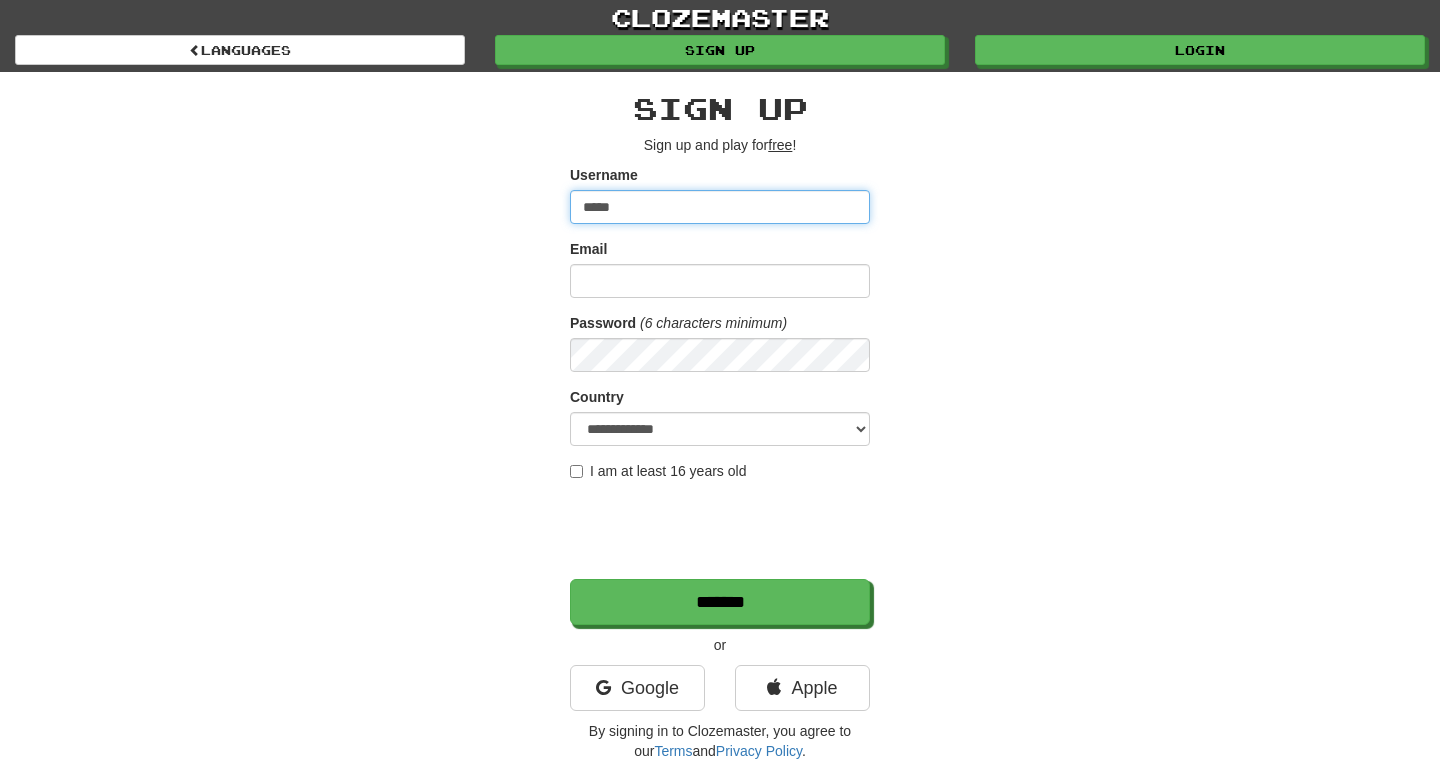 type on "*****" 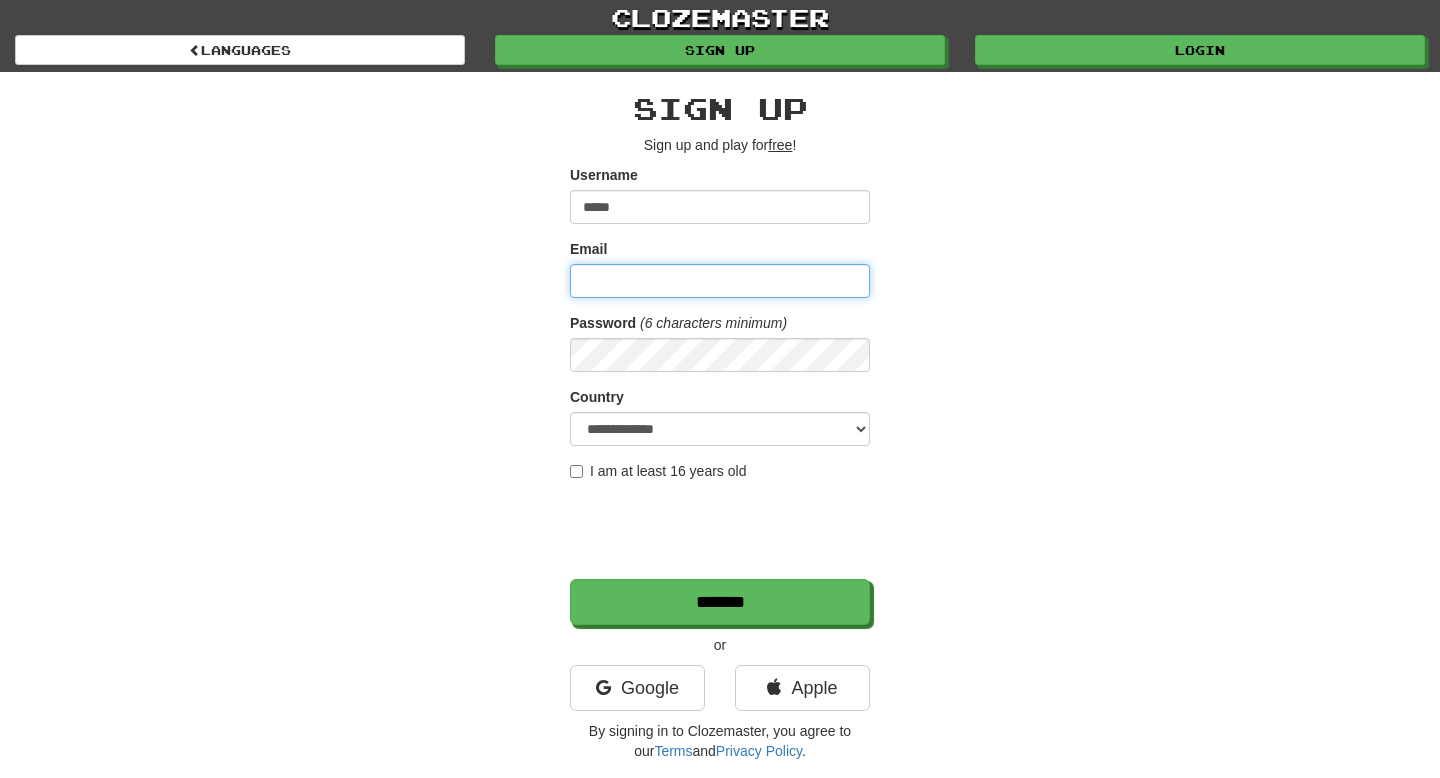 click on "Email" at bounding box center (720, 281) 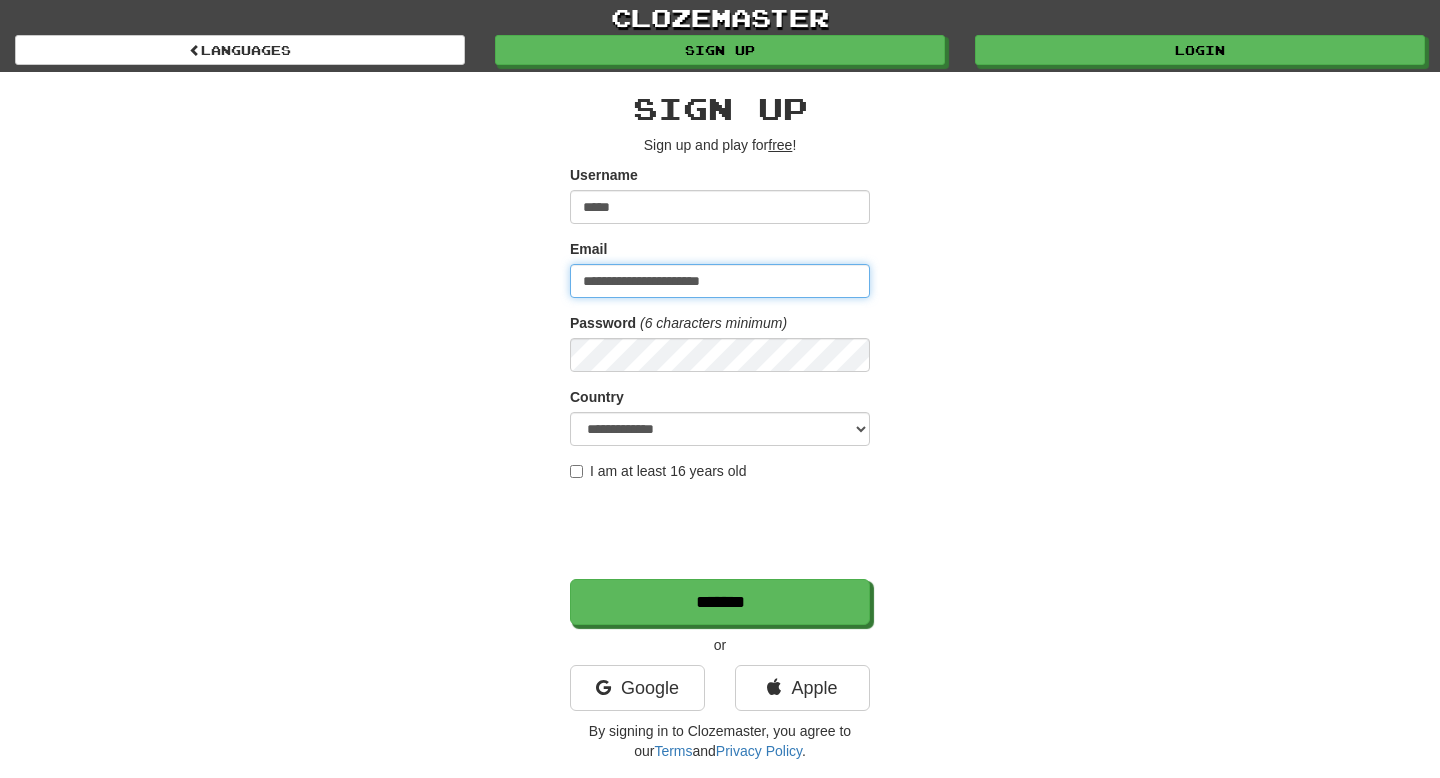 type on "**********" 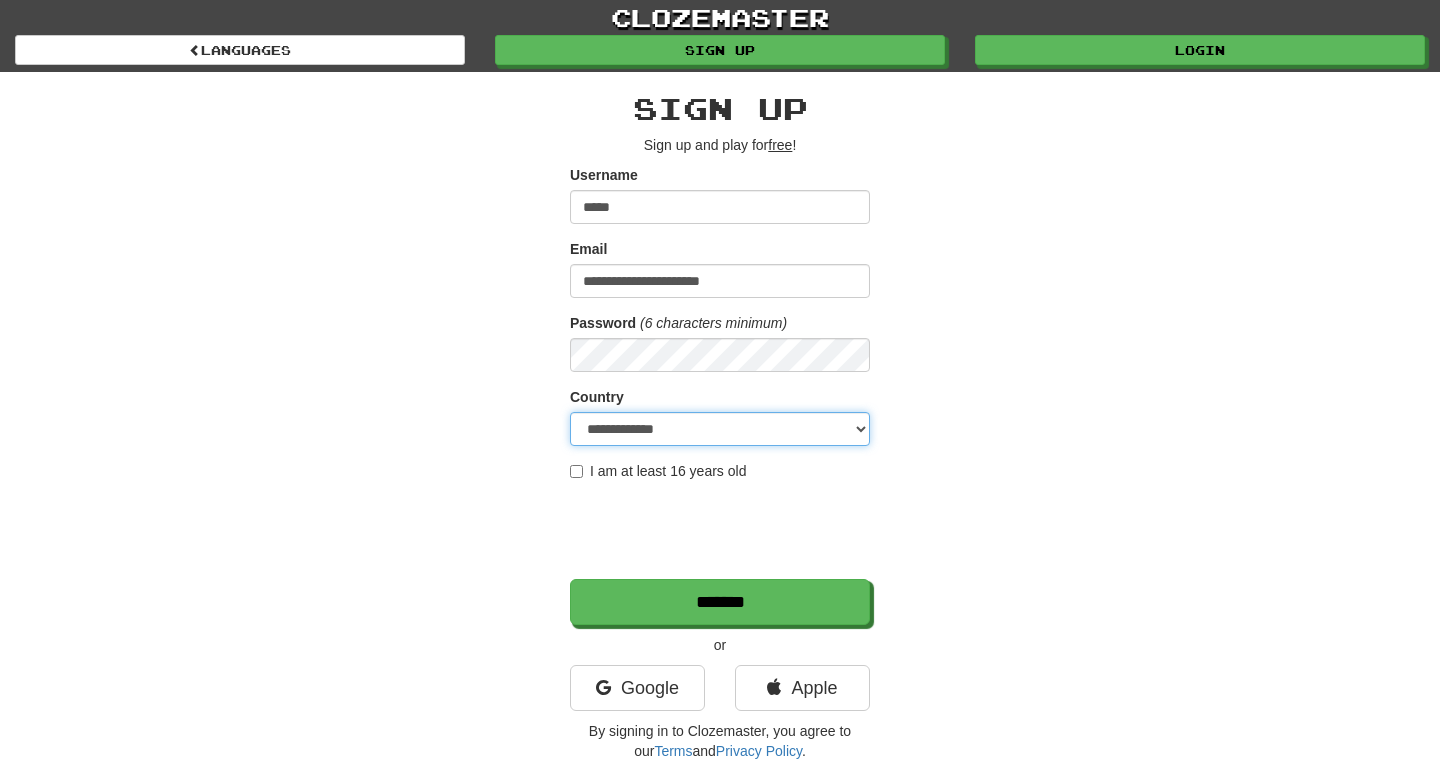 click on "**********" at bounding box center (720, 429) 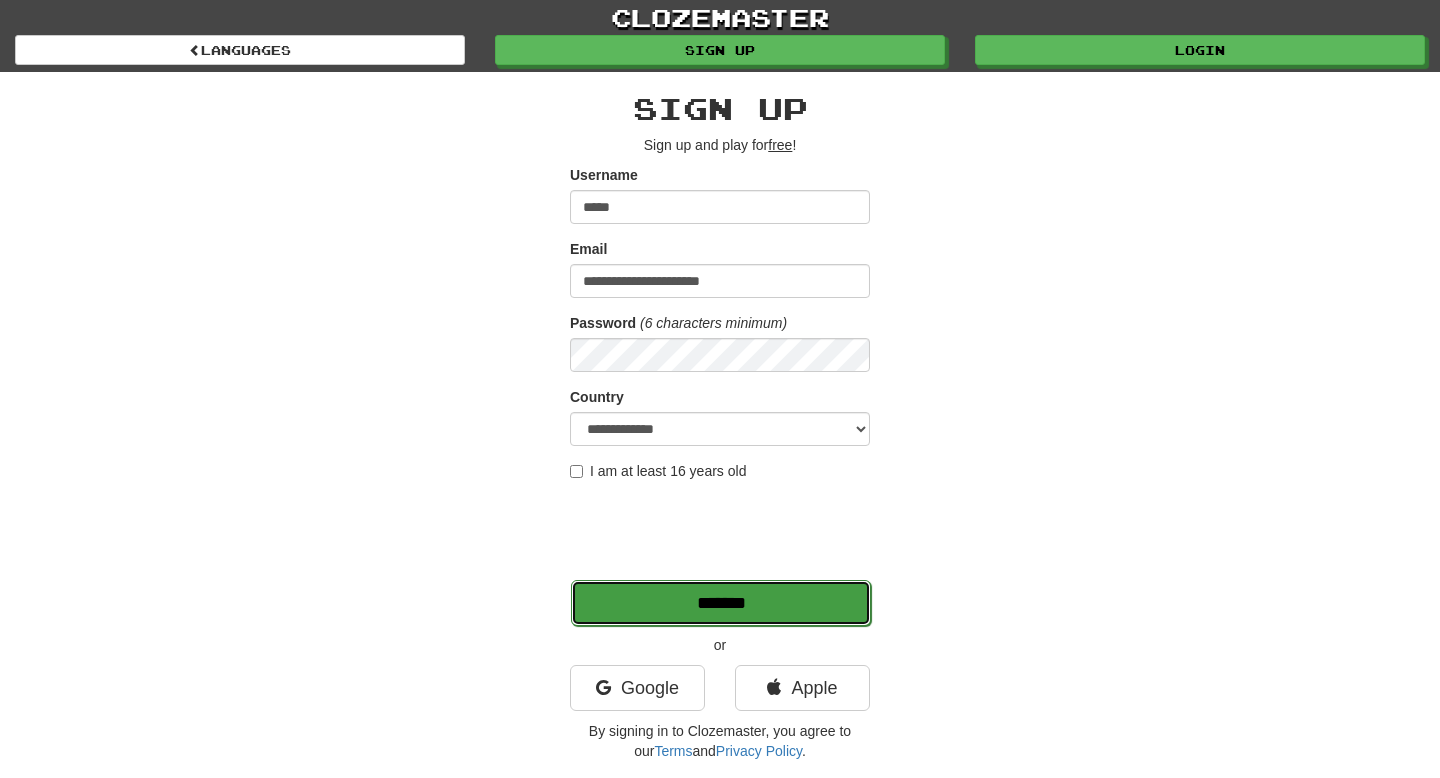 click on "*******" at bounding box center (721, 603) 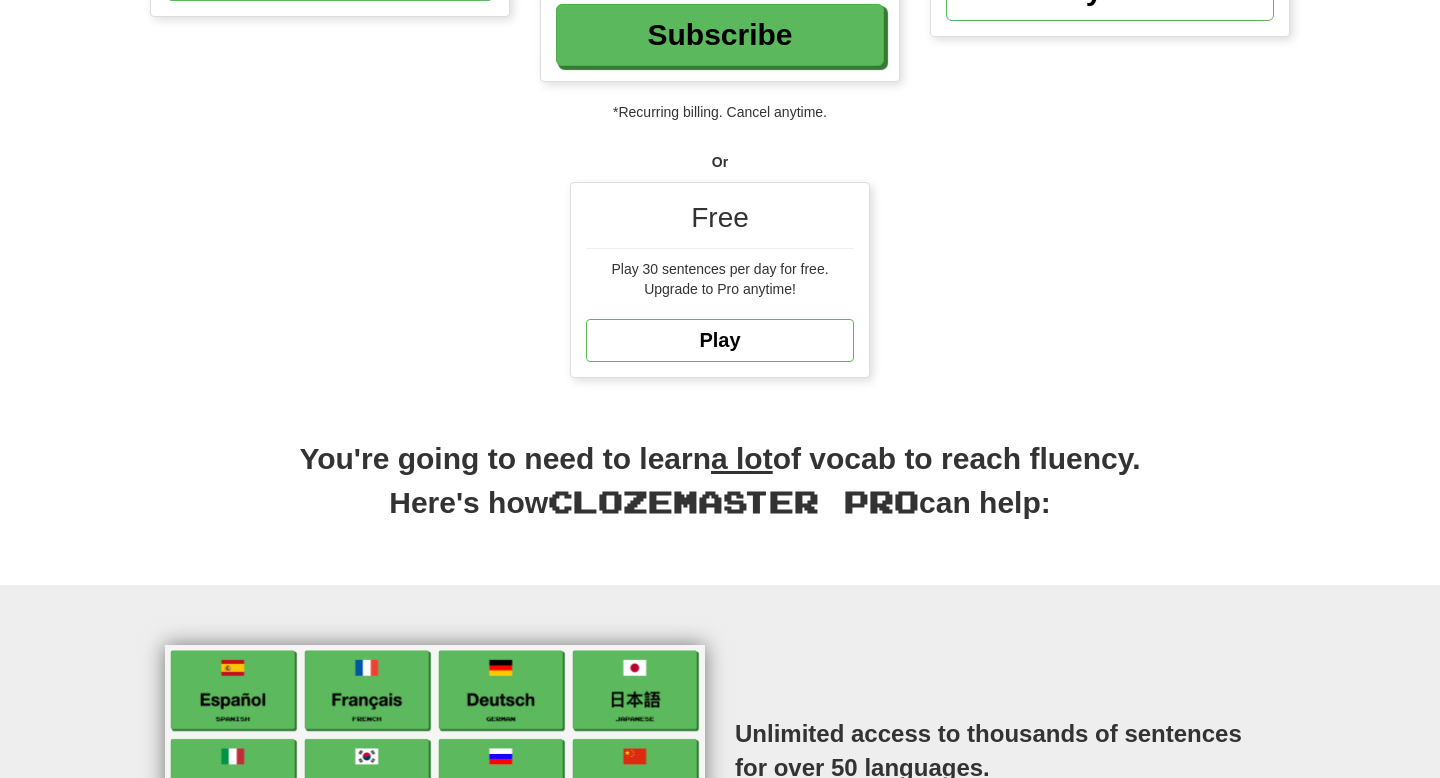 scroll, scrollTop: 466, scrollLeft: 0, axis: vertical 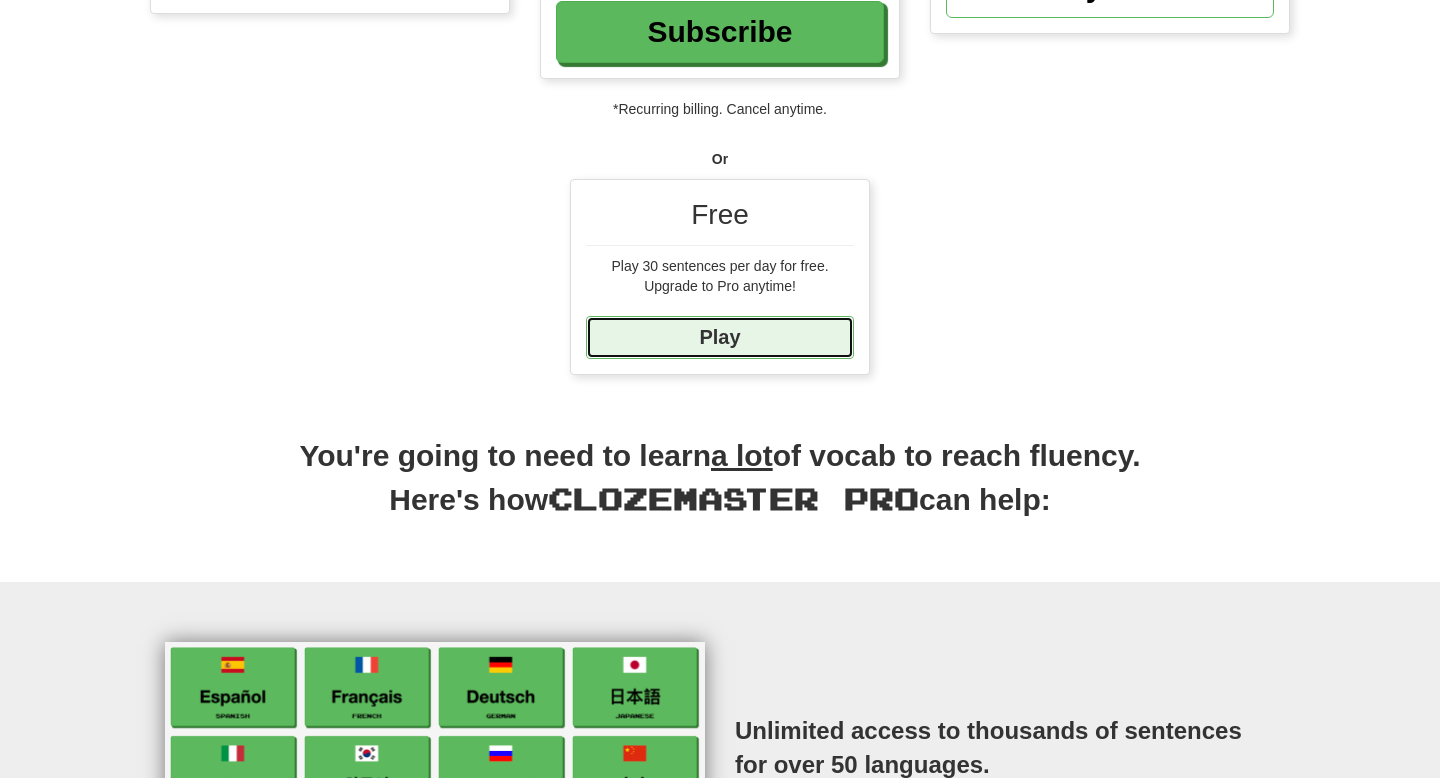 click on "Play" at bounding box center [720, 337] 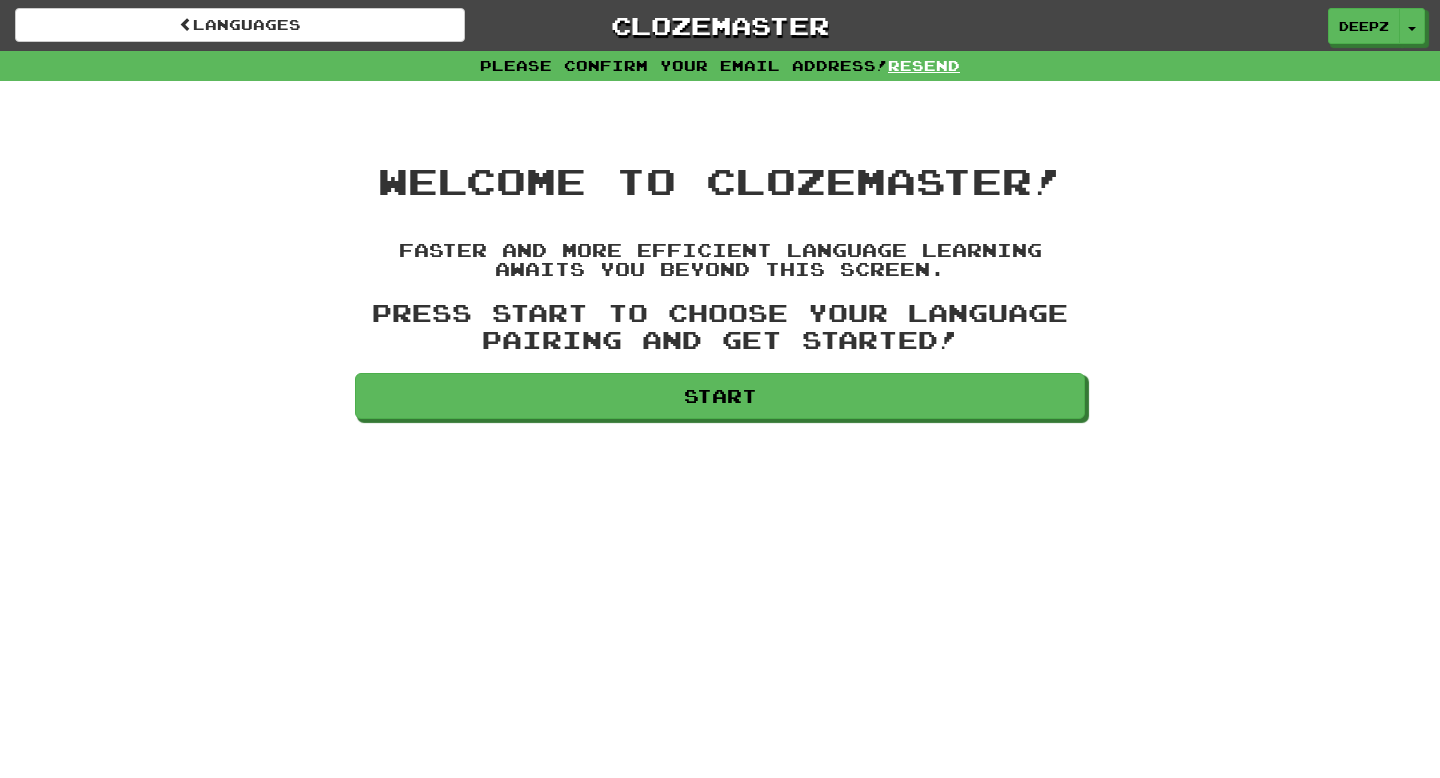 scroll, scrollTop: 0, scrollLeft: 0, axis: both 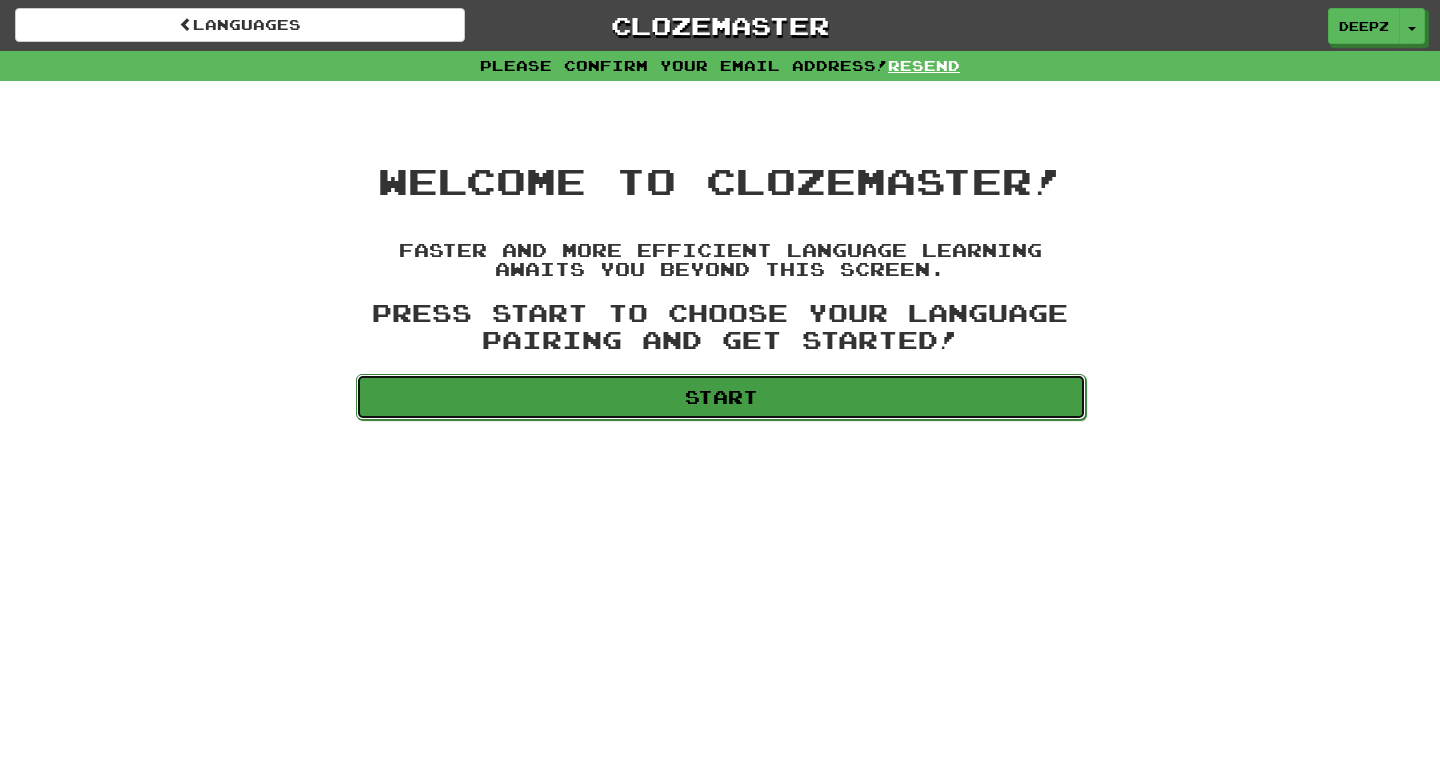 click on "Start" at bounding box center (721, 397) 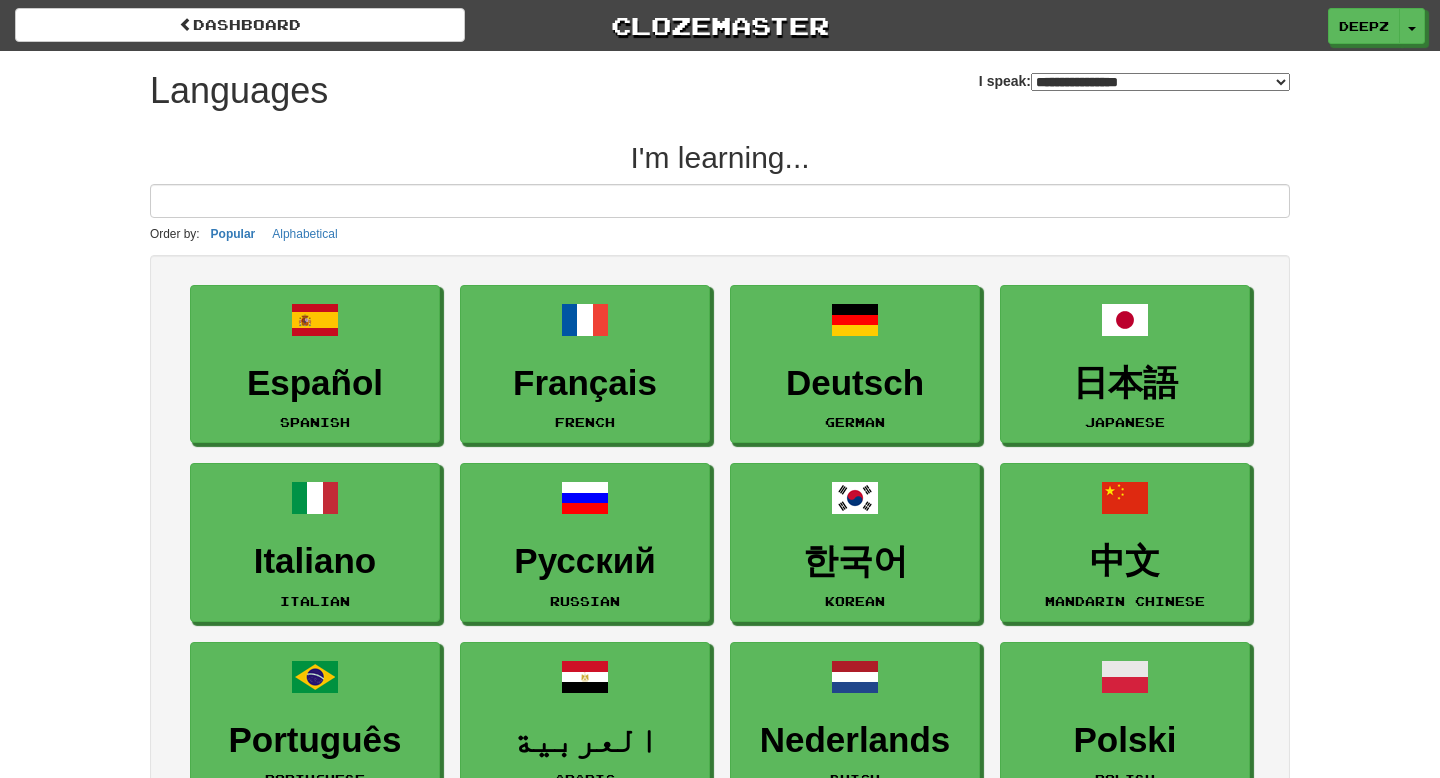 select on "*******" 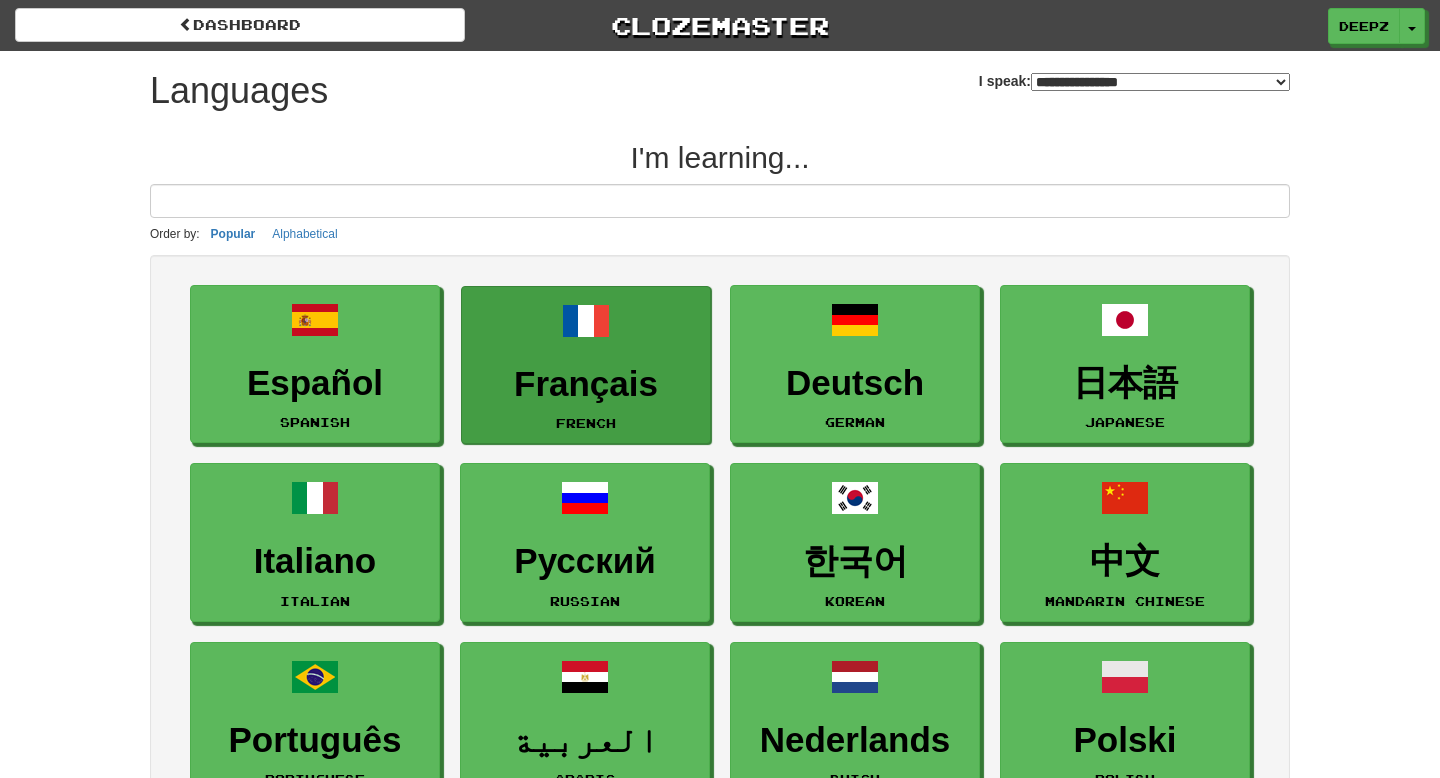 scroll, scrollTop: 0, scrollLeft: 0, axis: both 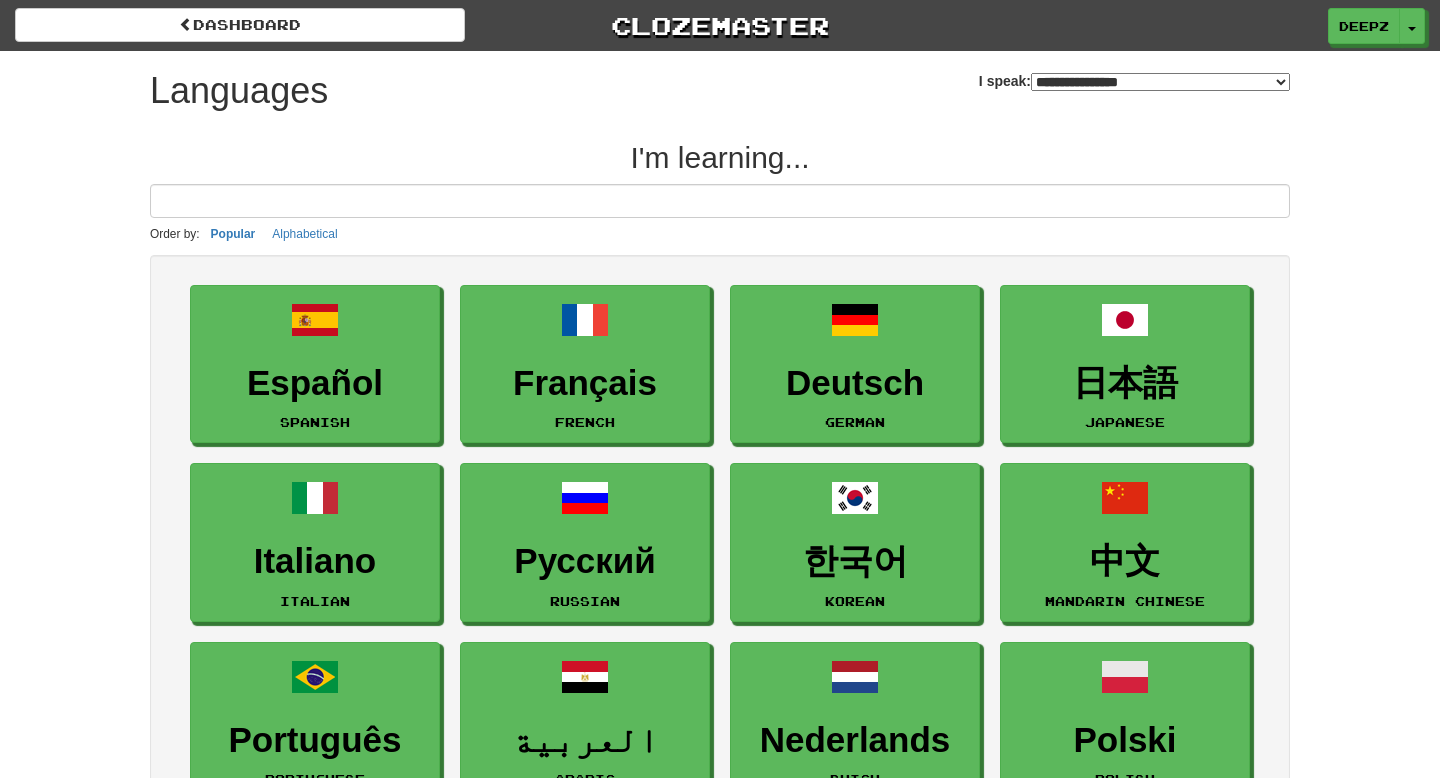 click at bounding box center (720, 201) 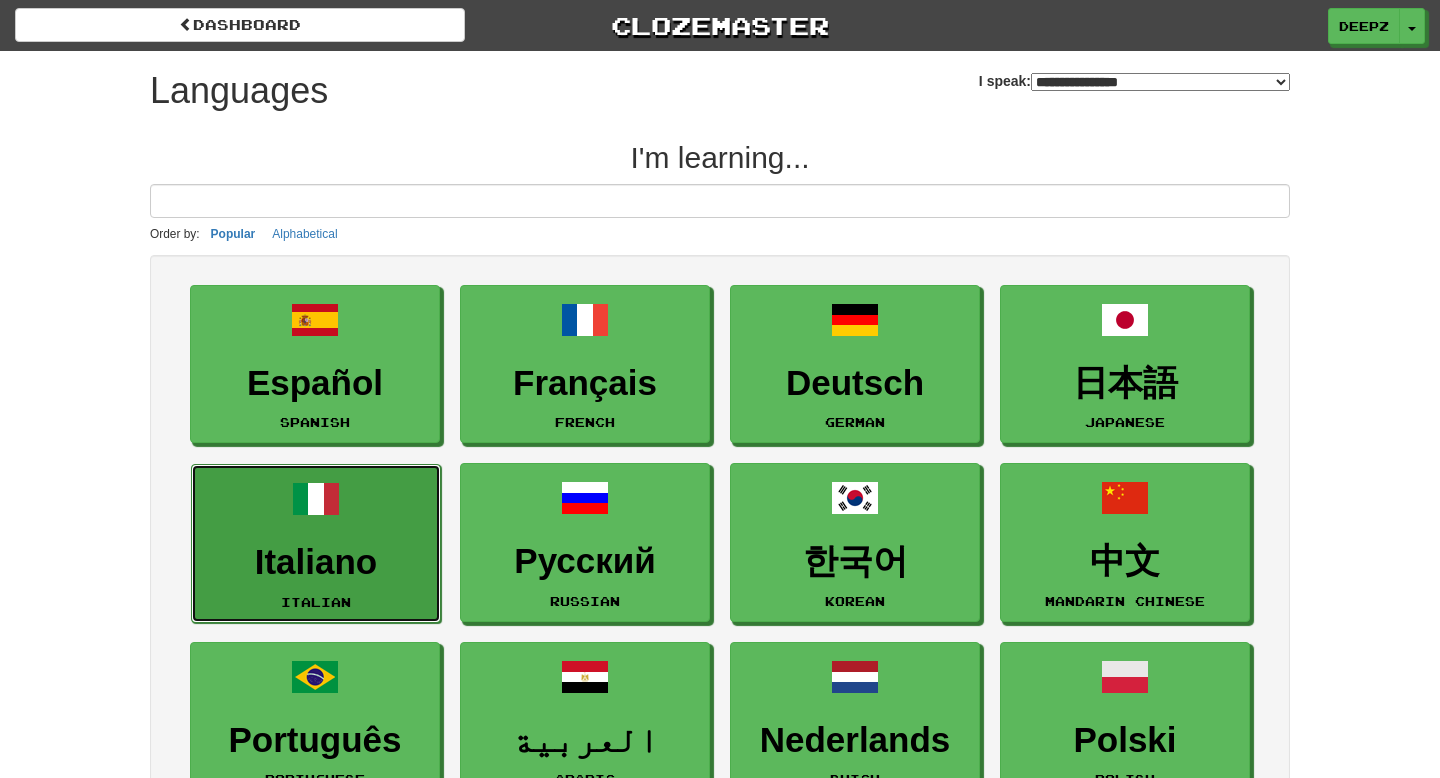 click on "Italiano" at bounding box center (316, 562) 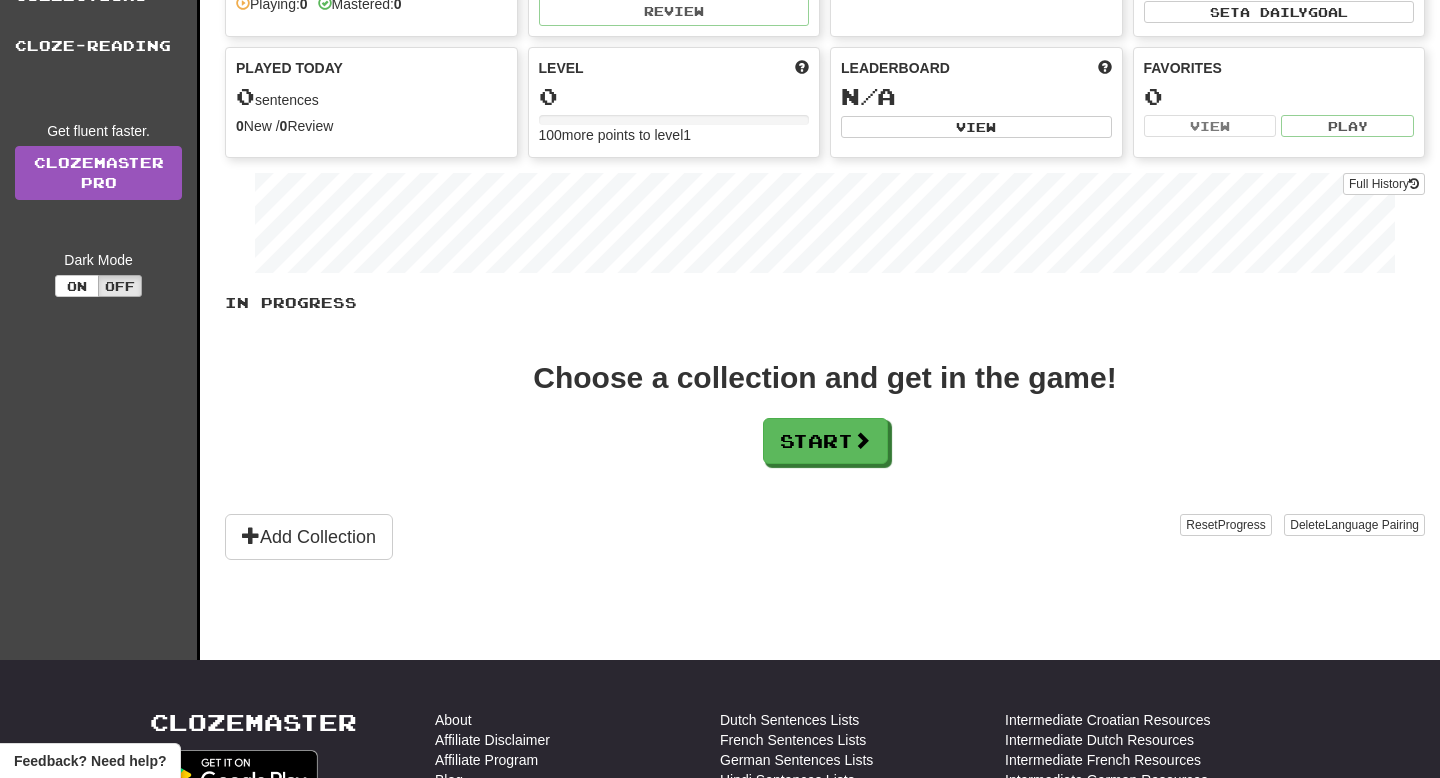 scroll, scrollTop: 0, scrollLeft: 0, axis: both 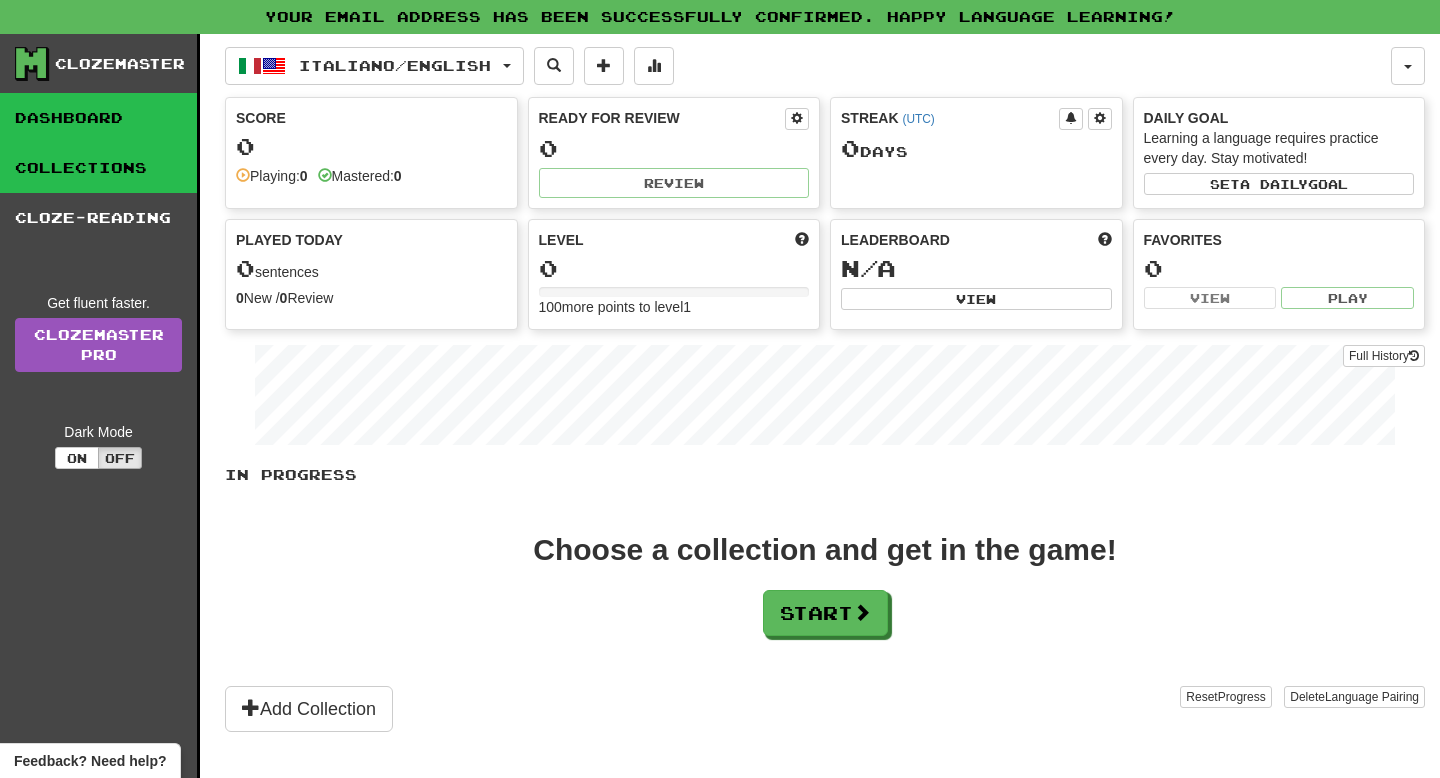 click on "Collections" at bounding box center [98, 168] 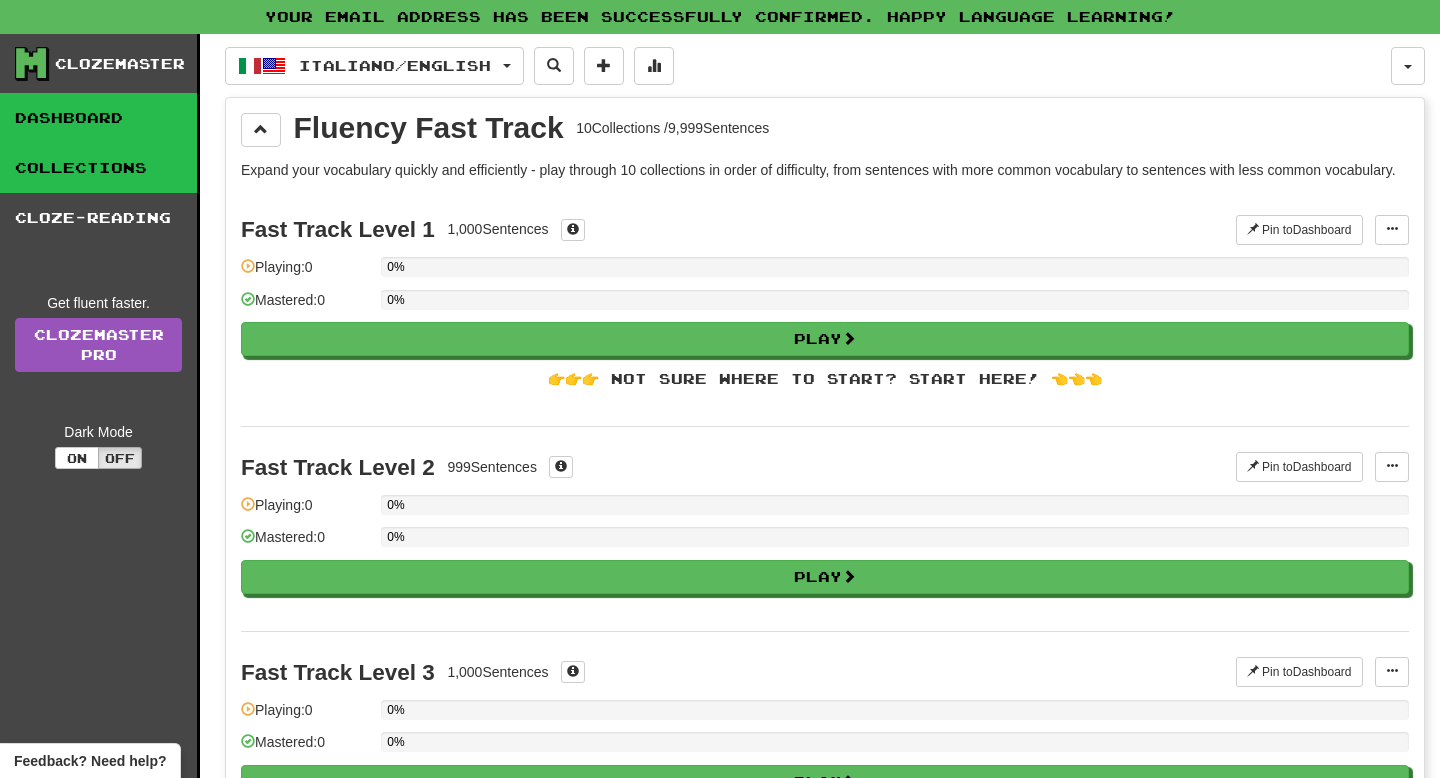 click on "Dashboard" at bounding box center (98, 118) 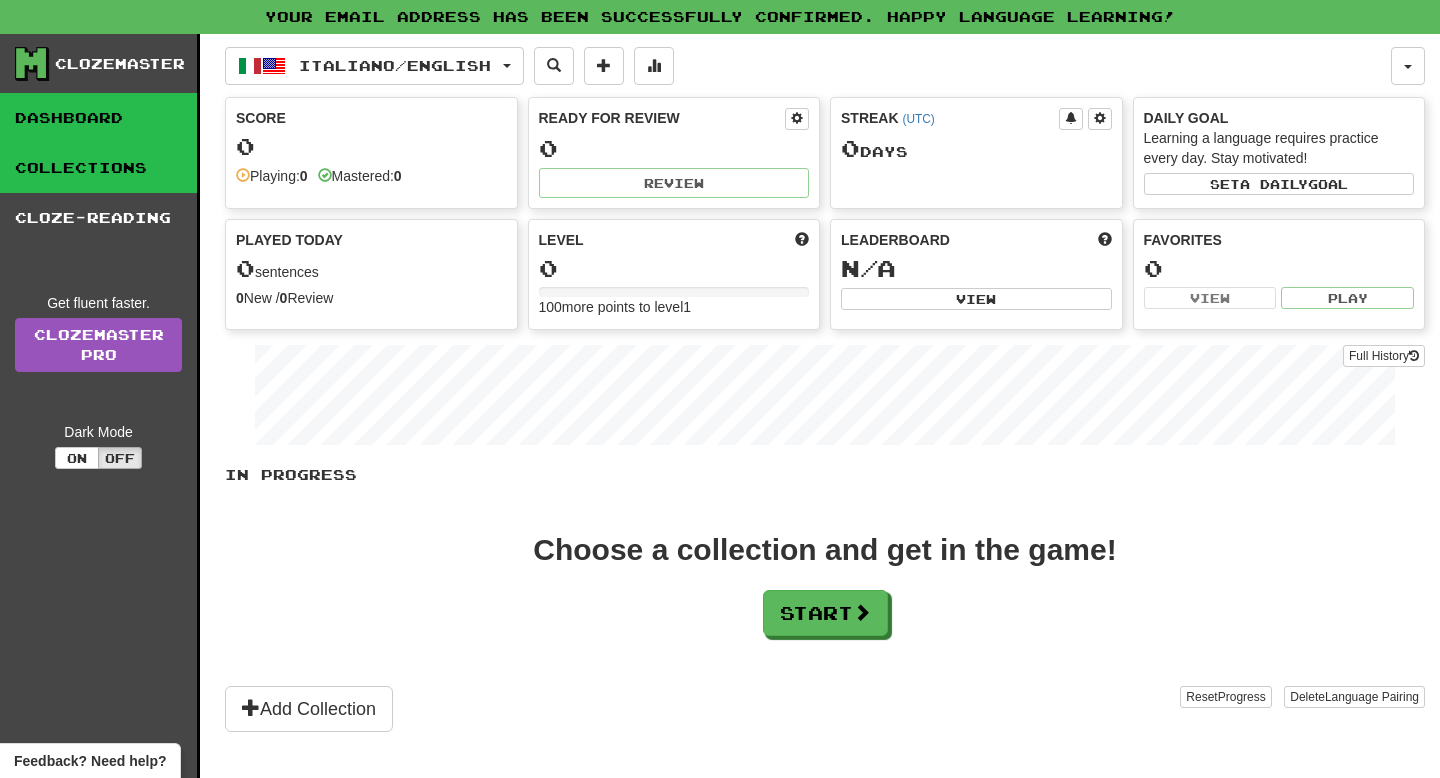 click on "Collections" at bounding box center [98, 168] 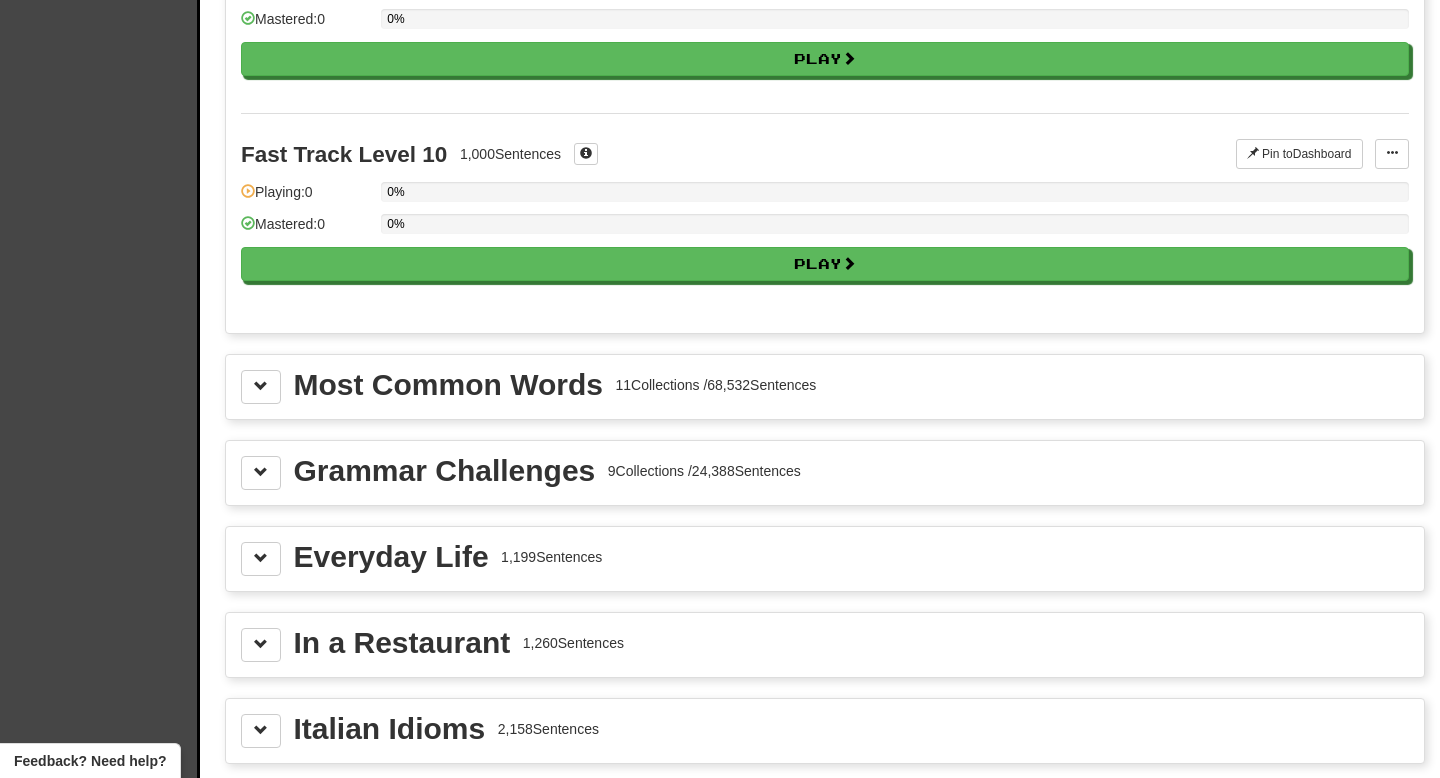 scroll, scrollTop: 1952, scrollLeft: 0, axis: vertical 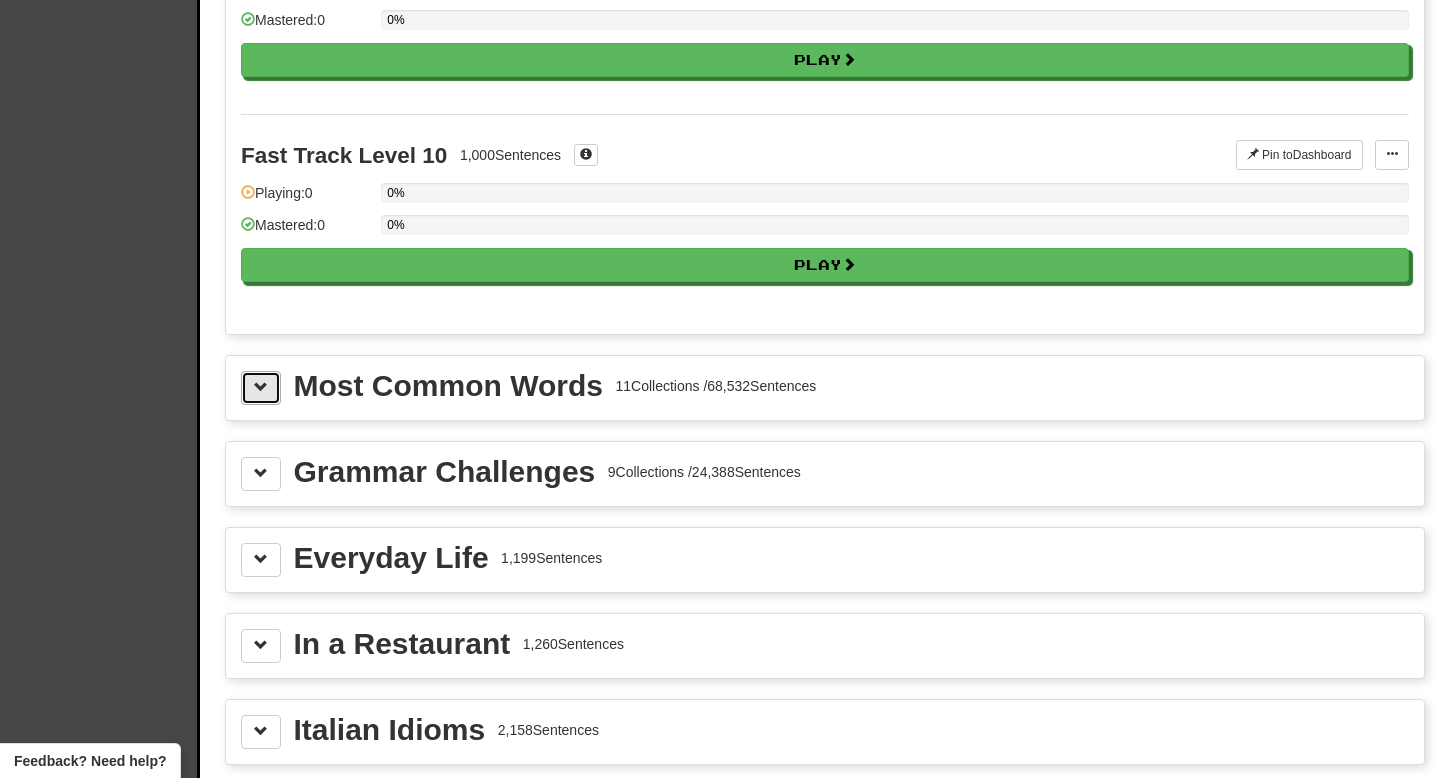 click at bounding box center [261, 387] 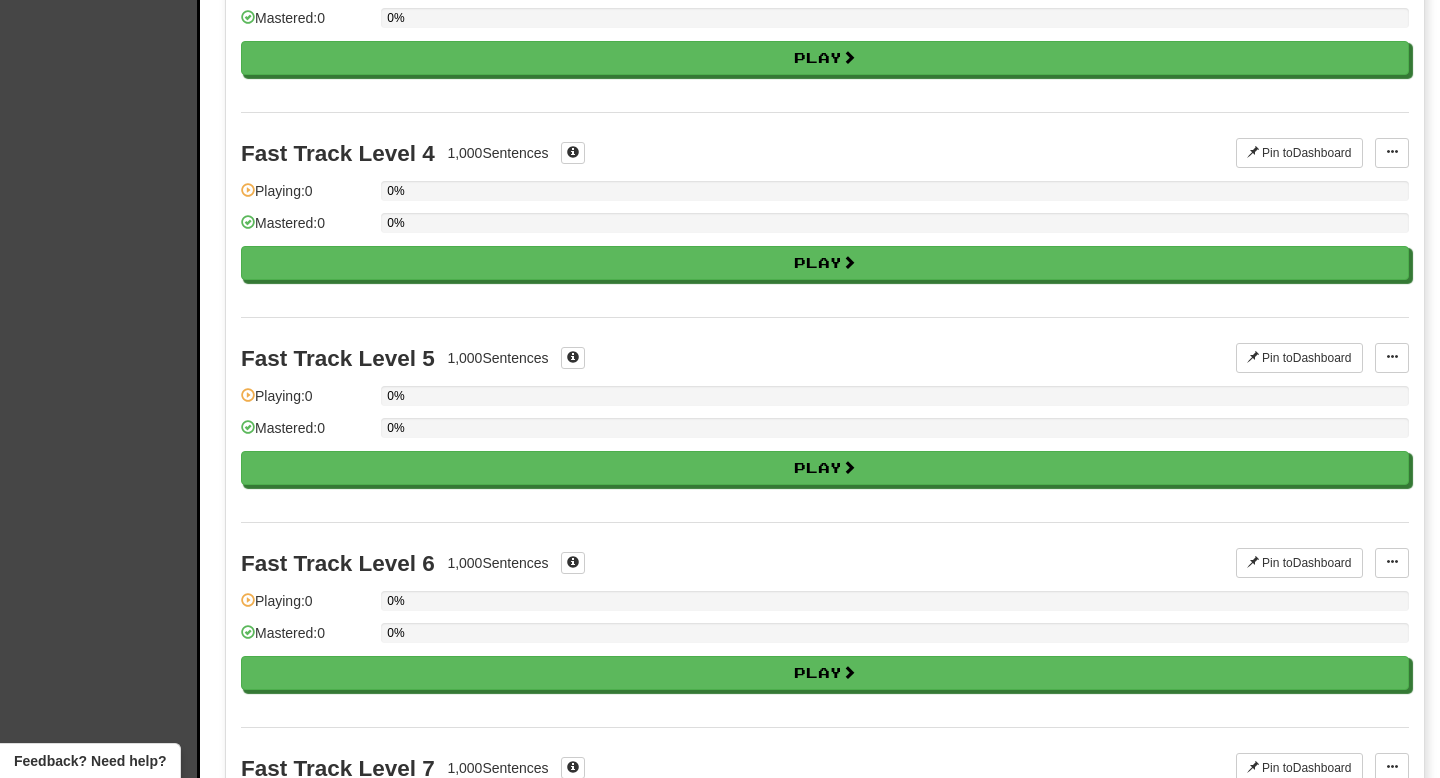 scroll, scrollTop: 0, scrollLeft: 0, axis: both 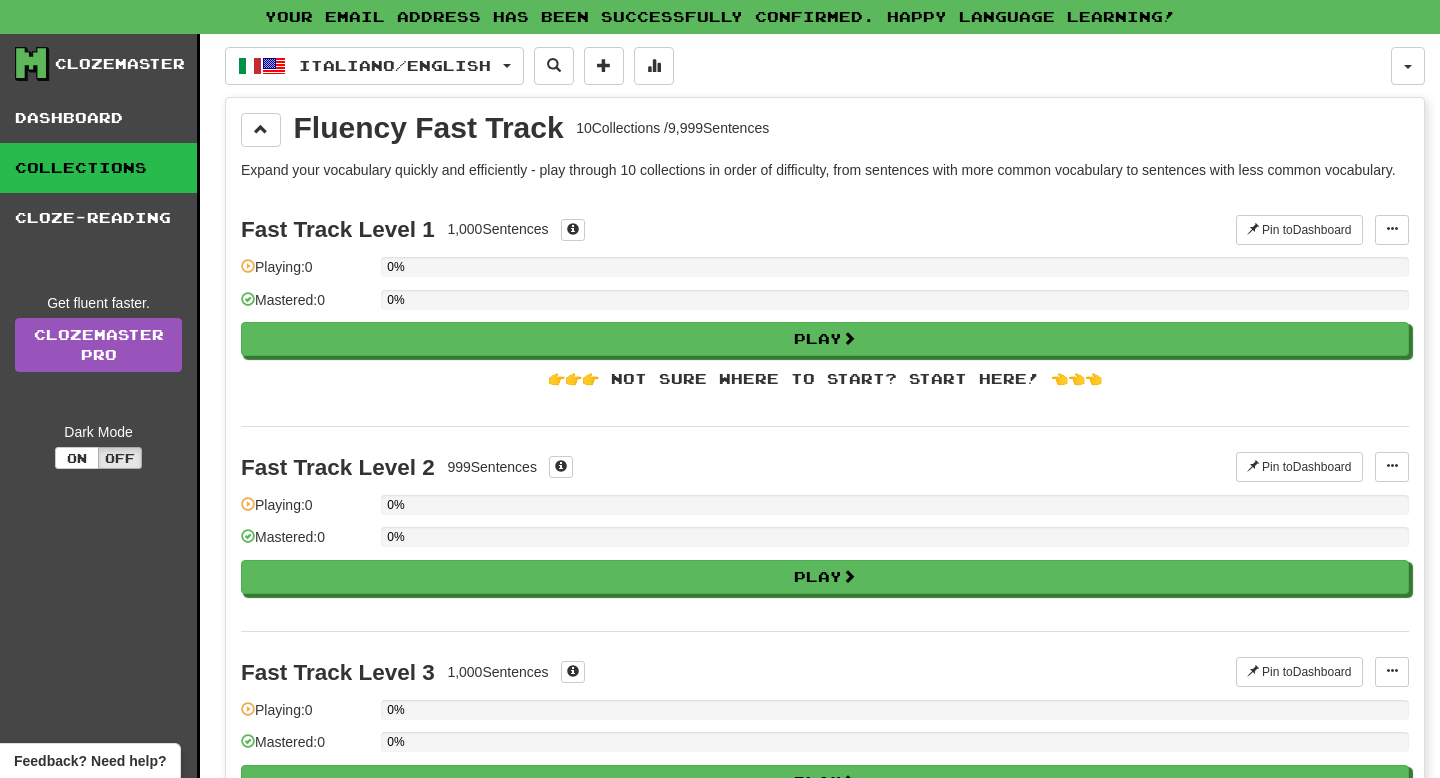 click on "Fluency Fast Track" at bounding box center (429, 128) 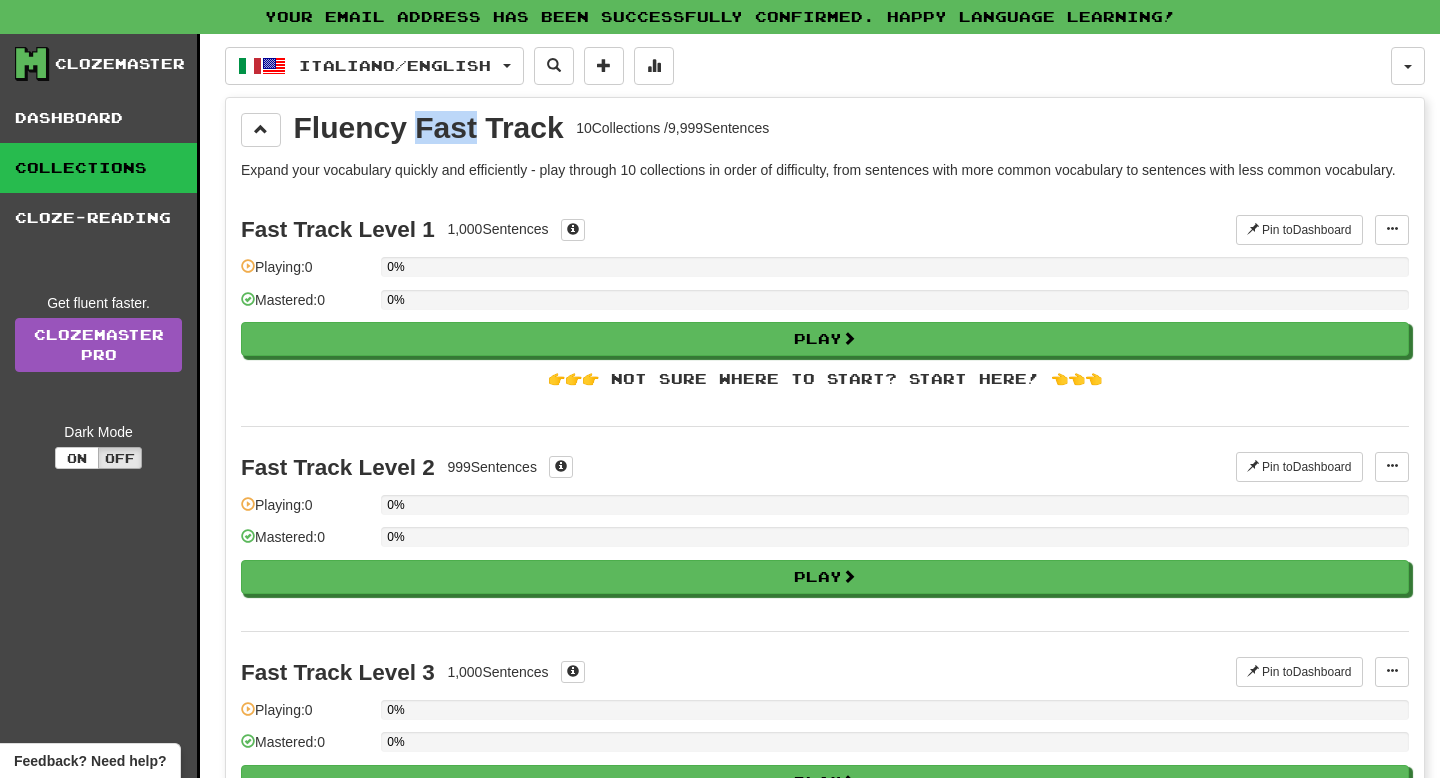 click on "Fluency Fast Track" at bounding box center [429, 128] 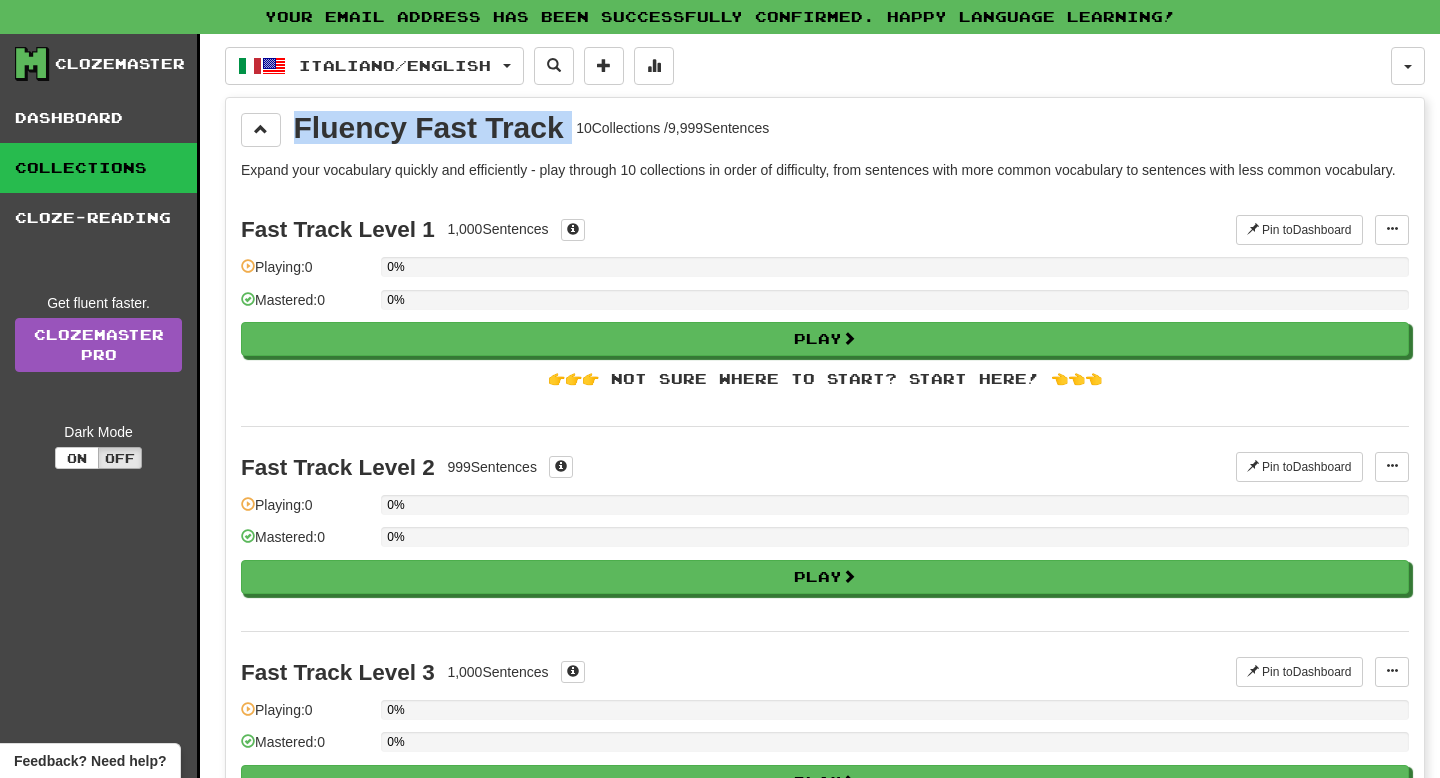 click on "Fluency Fast Track" at bounding box center (429, 128) 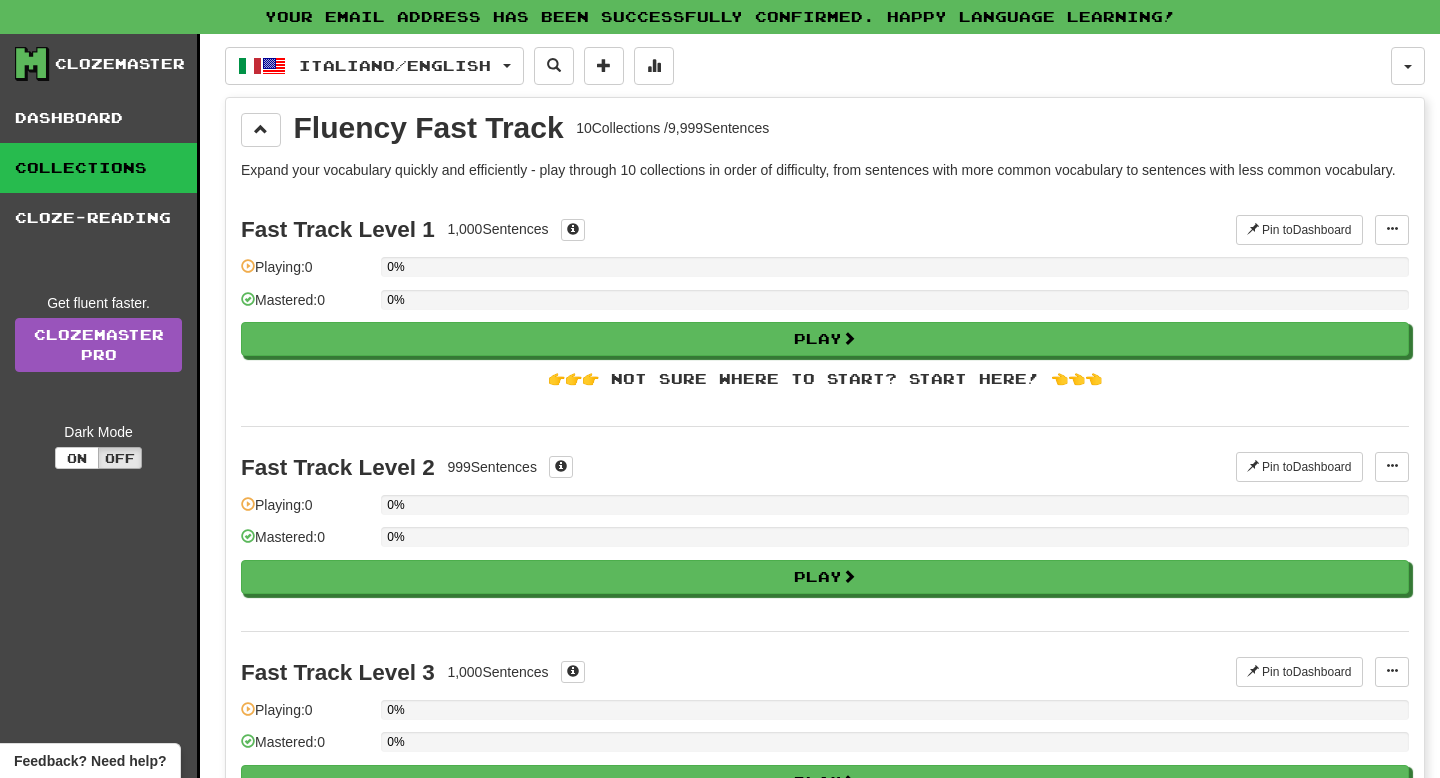 click on "Expand your vocabulary quickly and efficiently - play through 10 collections in order of difficulty, from sentences with more common vocabulary to sentences with less common vocabulary." at bounding box center [825, 170] 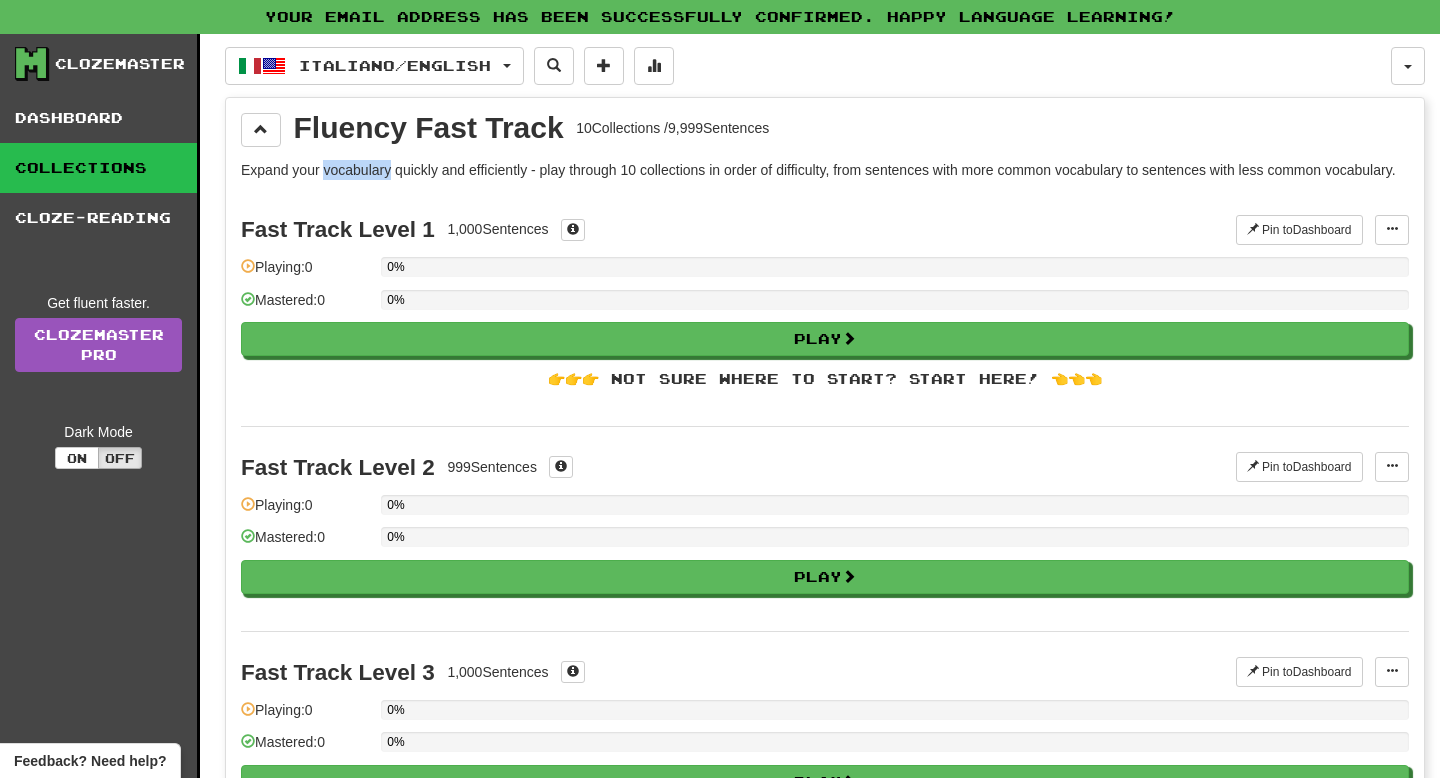 click on "Expand your vocabulary quickly and efficiently - play through 10 collections in order of difficulty, from sentences with more common vocabulary to sentences with less common vocabulary." at bounding box center (825, 170) 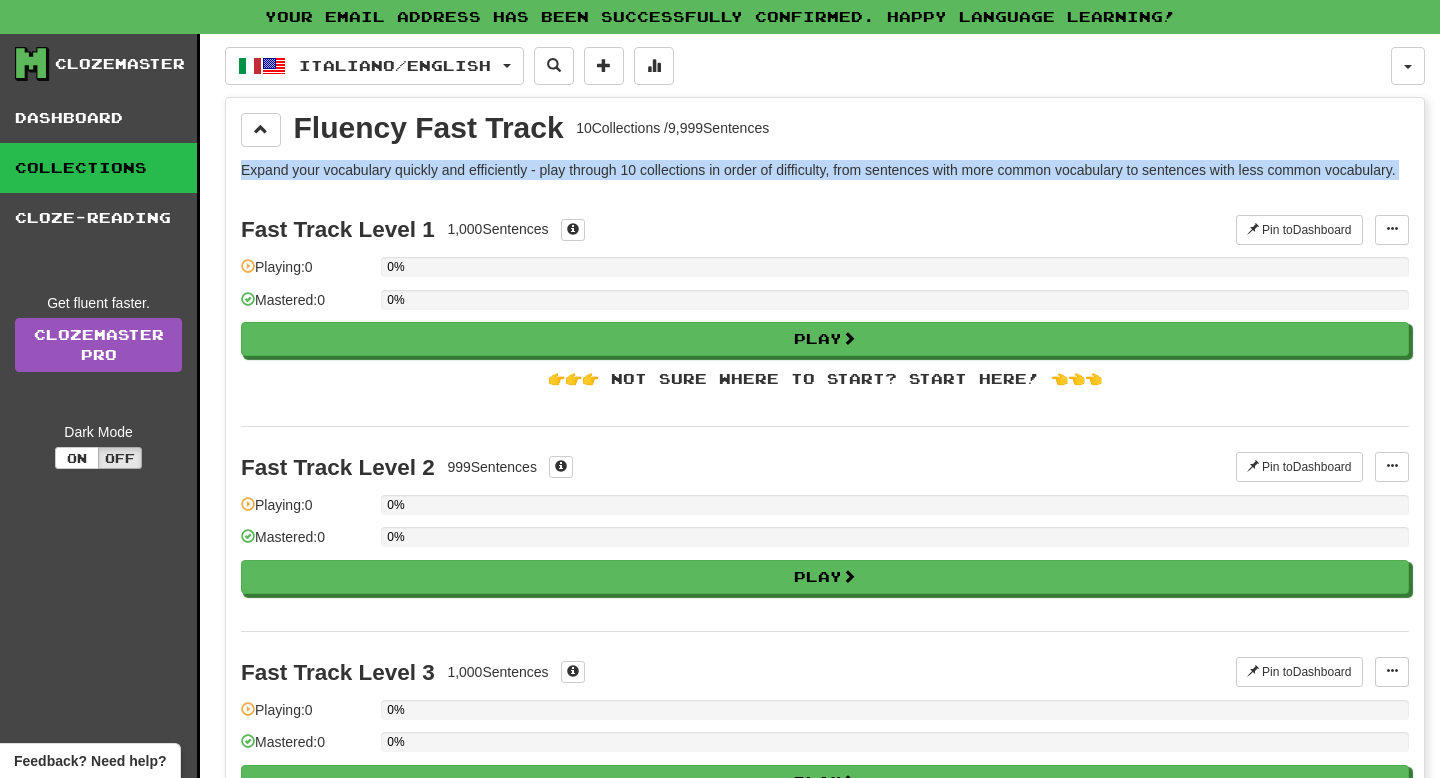 click on "Expand your vocabulary quickly and efficiently - play through 10 collections in order of difficulty, from sentences with more common vocabulary to sentences with less common vocabulary." at bounding box center [825, 170] 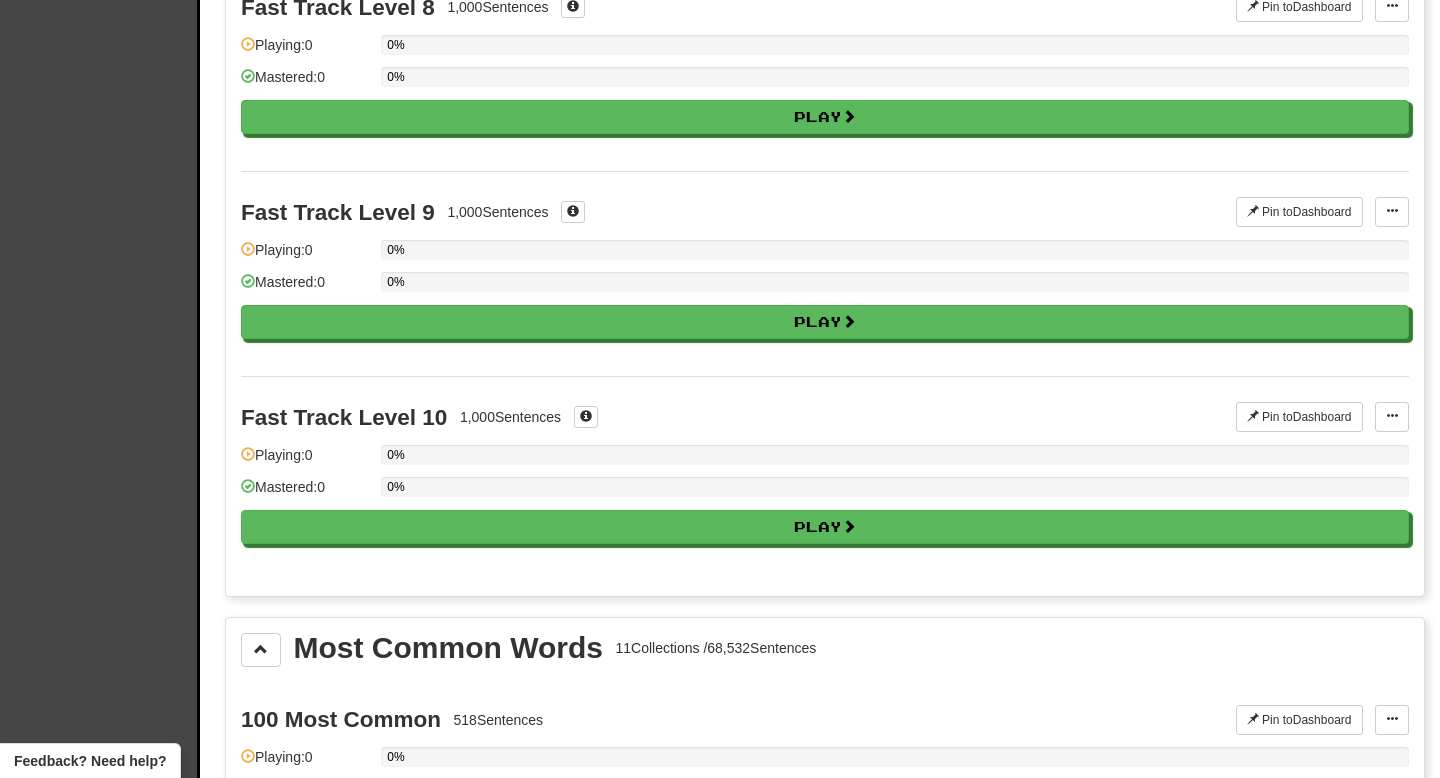scroll, scrollTop: 0, scrollLeft: 0, axis: both 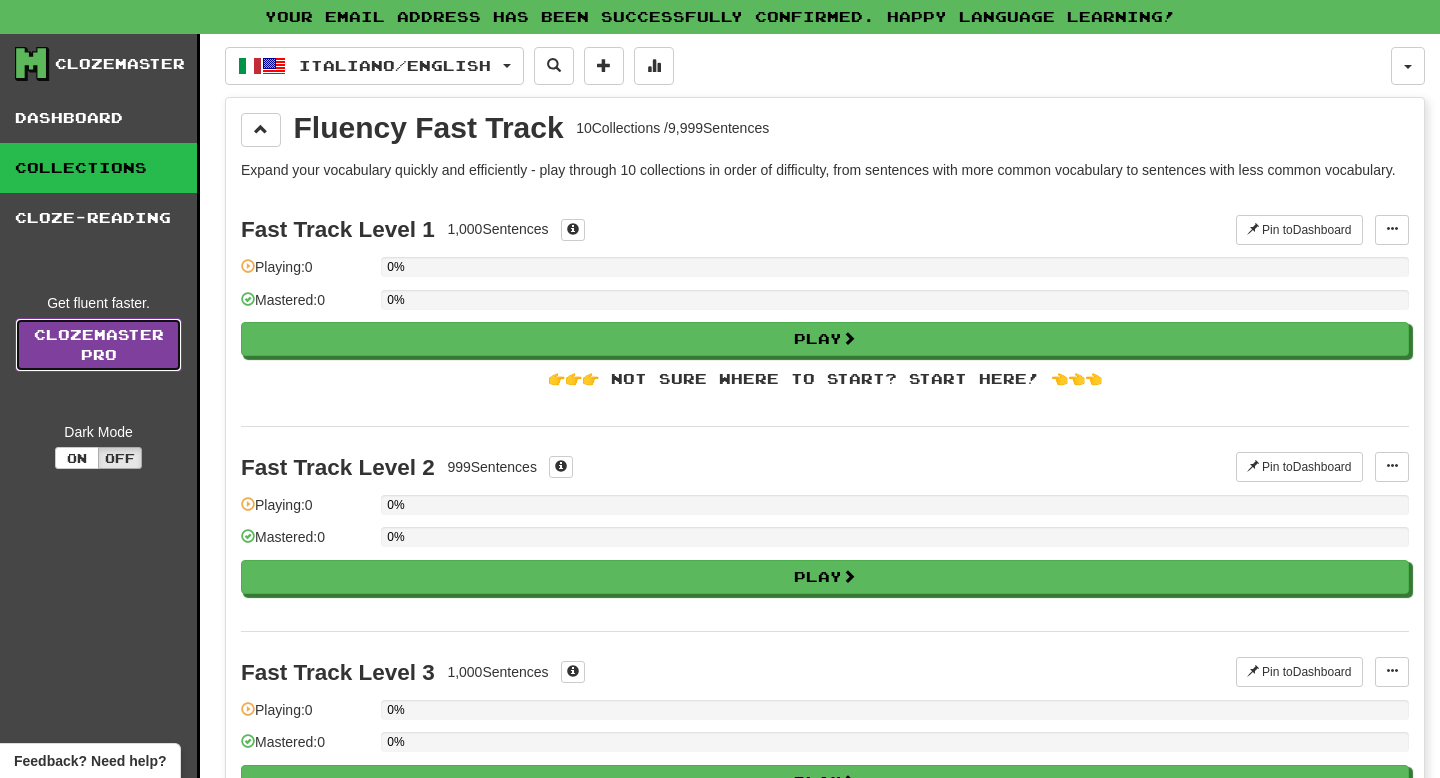 click on "Clozemaster Pro" at bounding box center (98, 345) 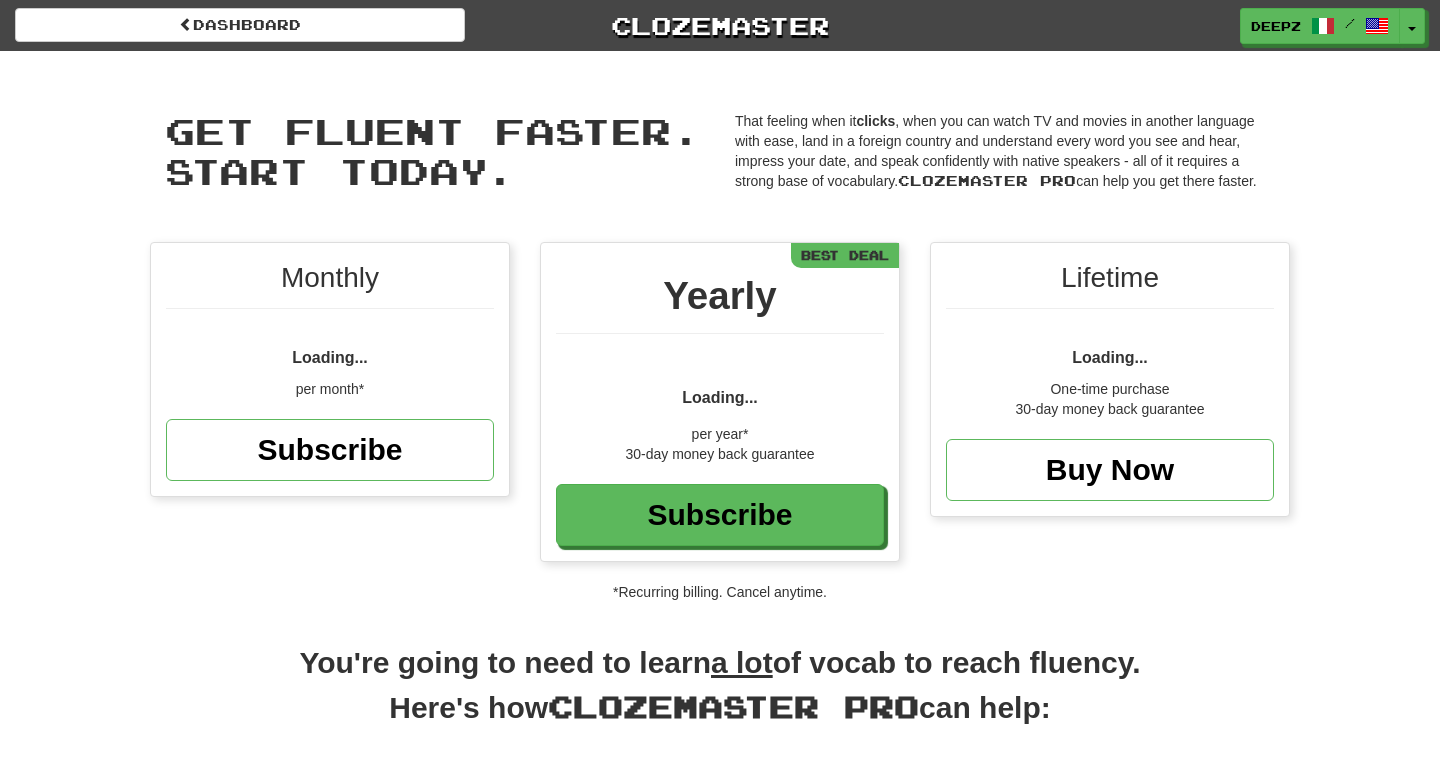 scroll, scrollTop: 0, scrollLeft: 0, axis: both 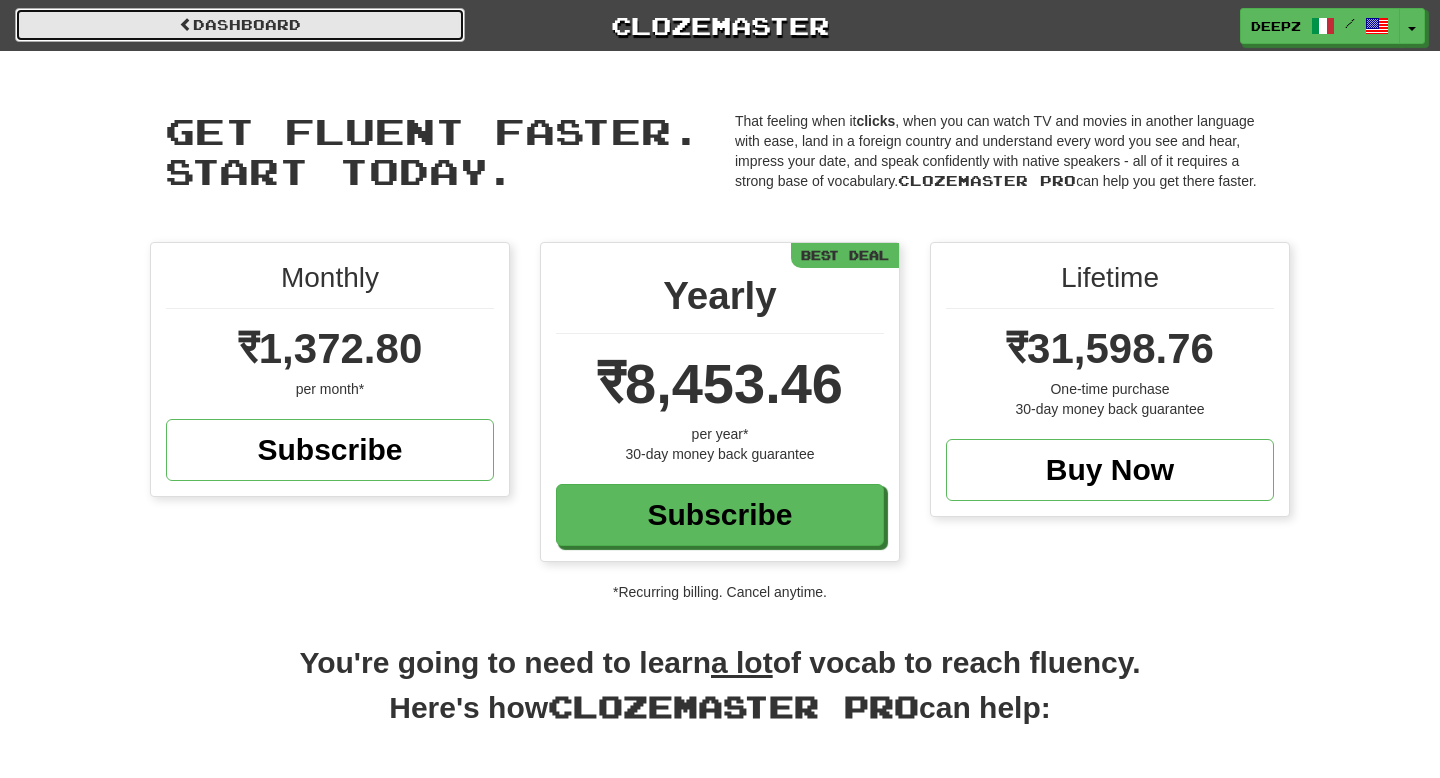 click on "Dashboard" at bounding box center [240, 25] 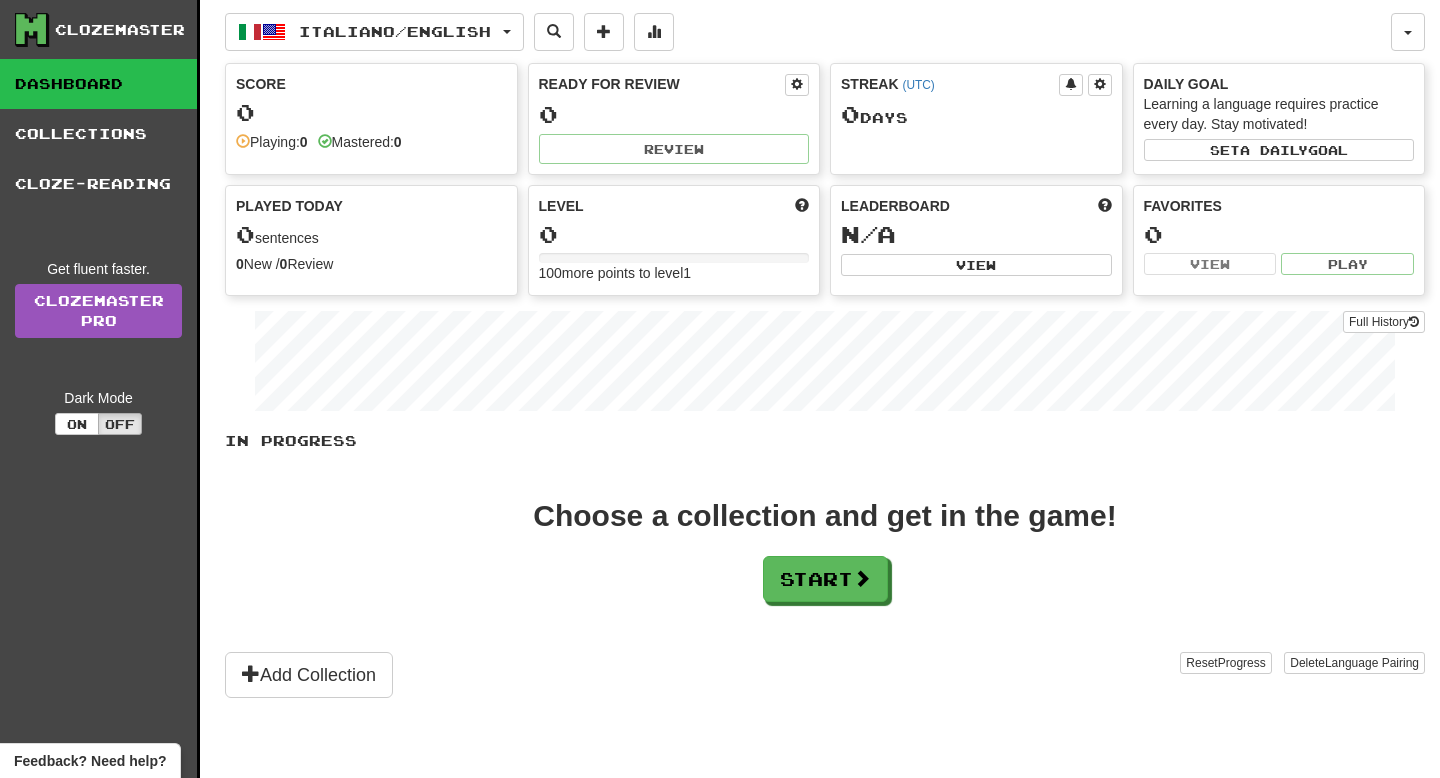 scroll, scrollTop: 0, scrollLeft: 0, axis: both 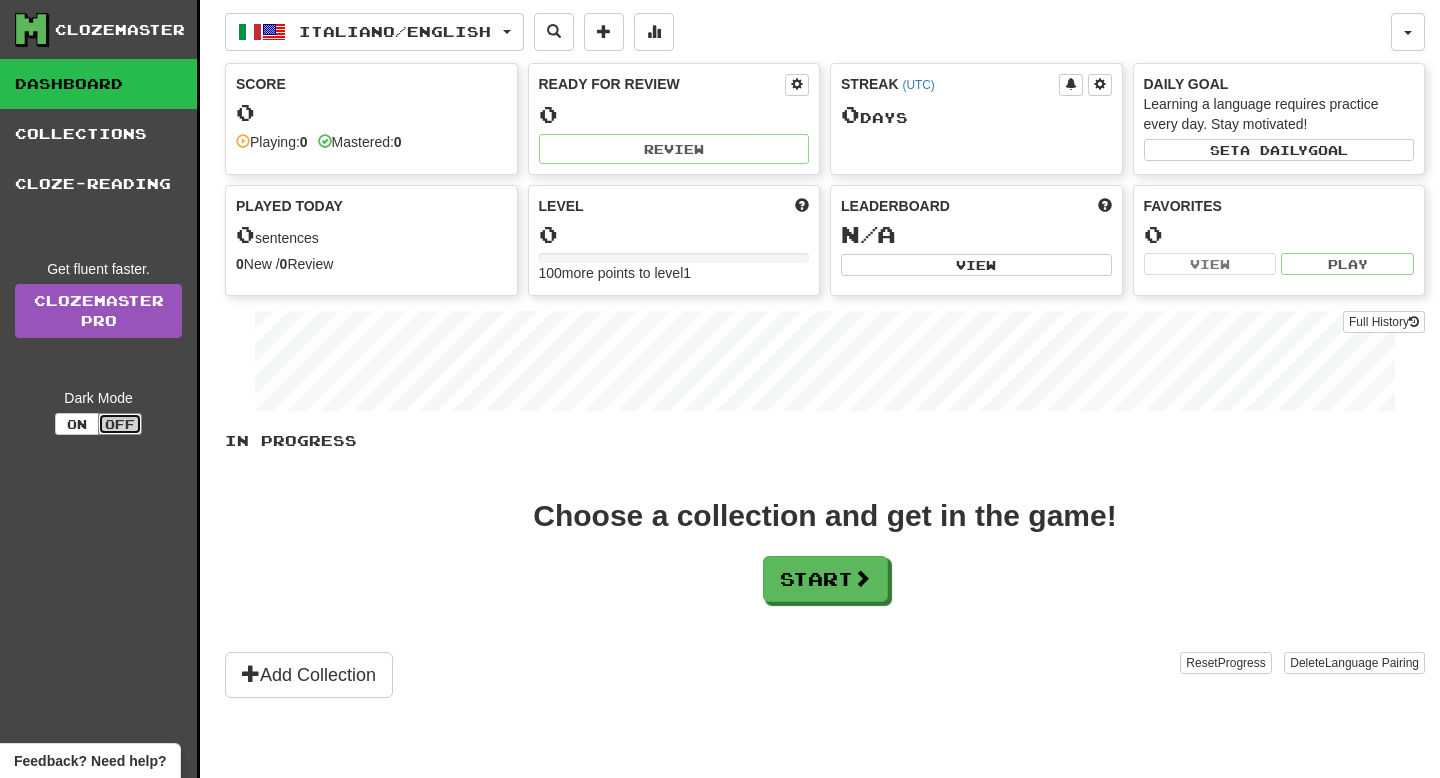 click on "Off" at bounding box center (120, 424) 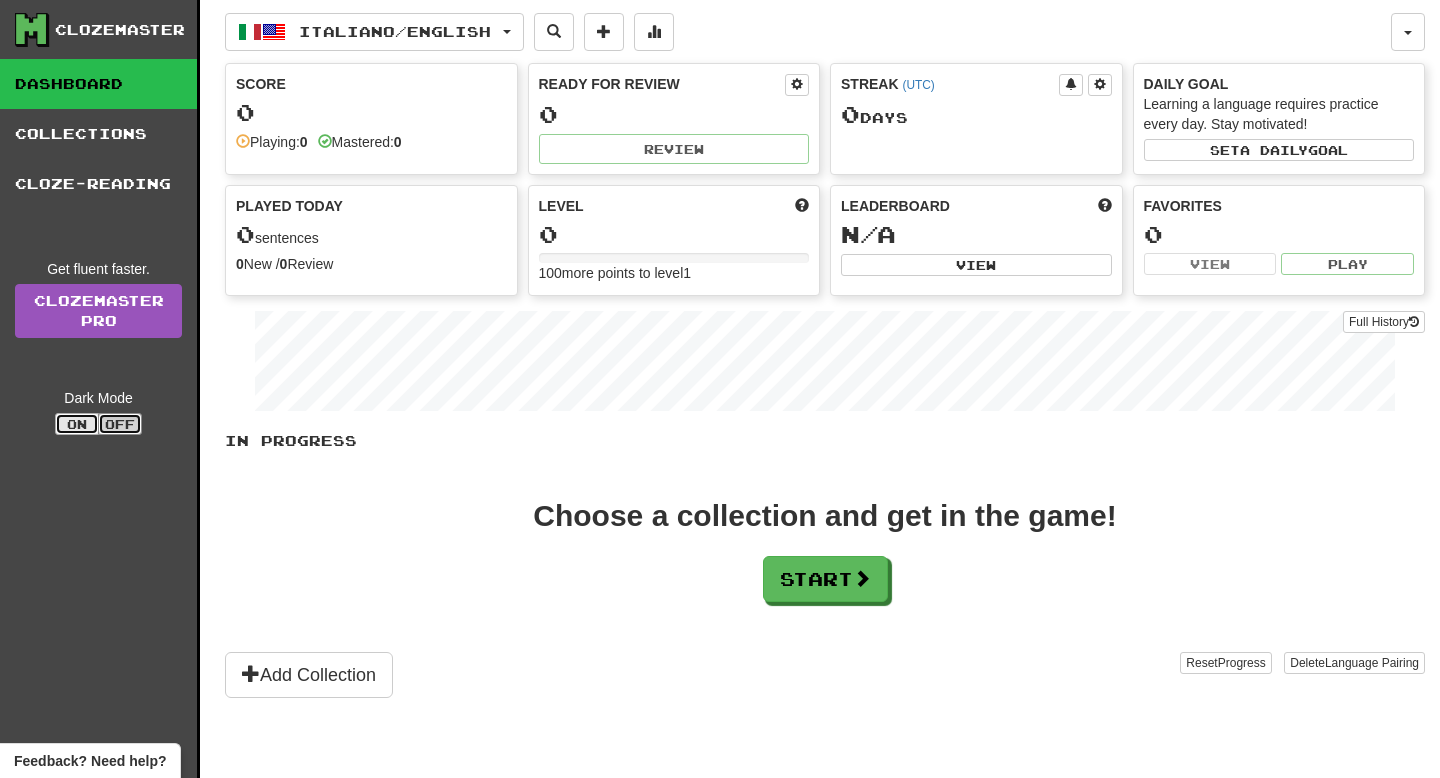 click on "On" at bounding box center (77, 424) 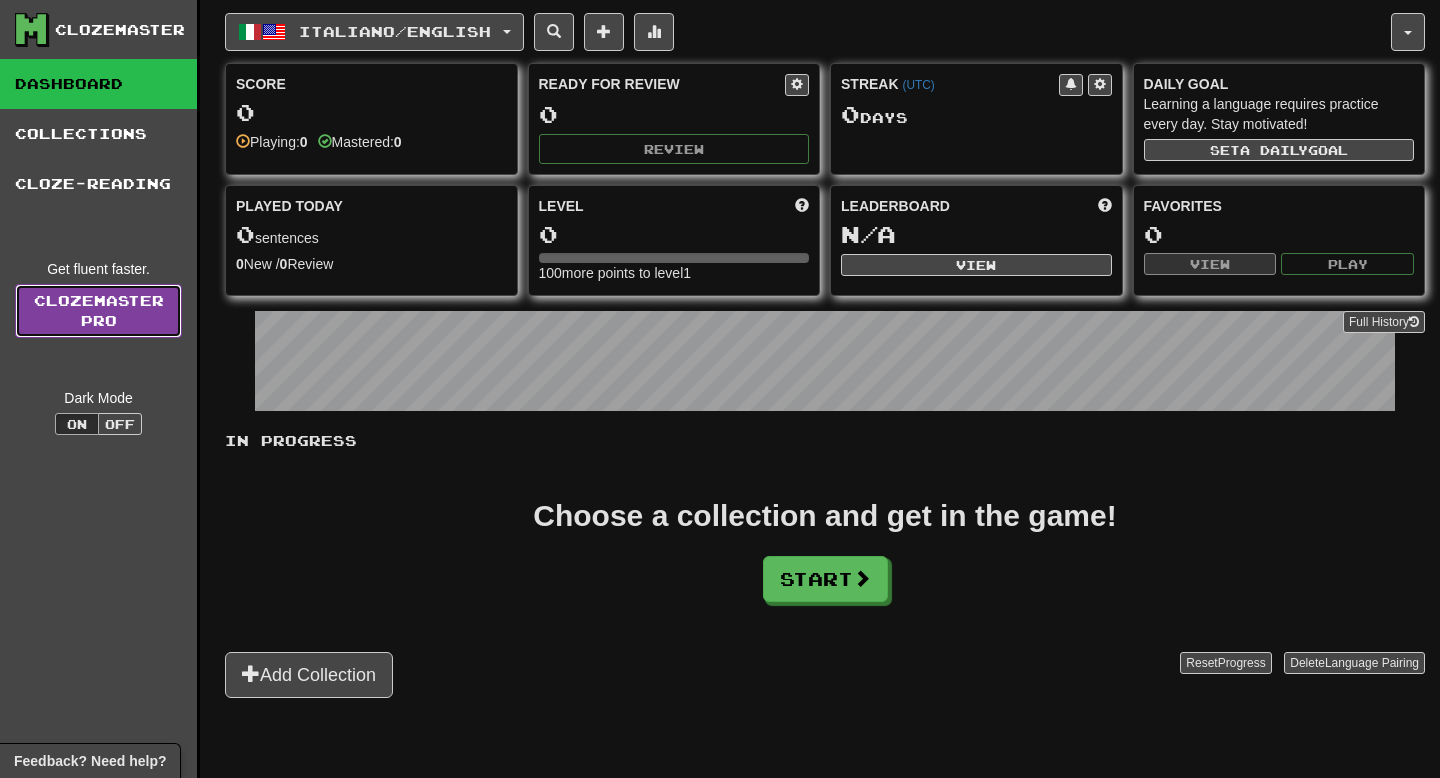 click on "Clozemaster Pro" at bounding box center (98, 311) 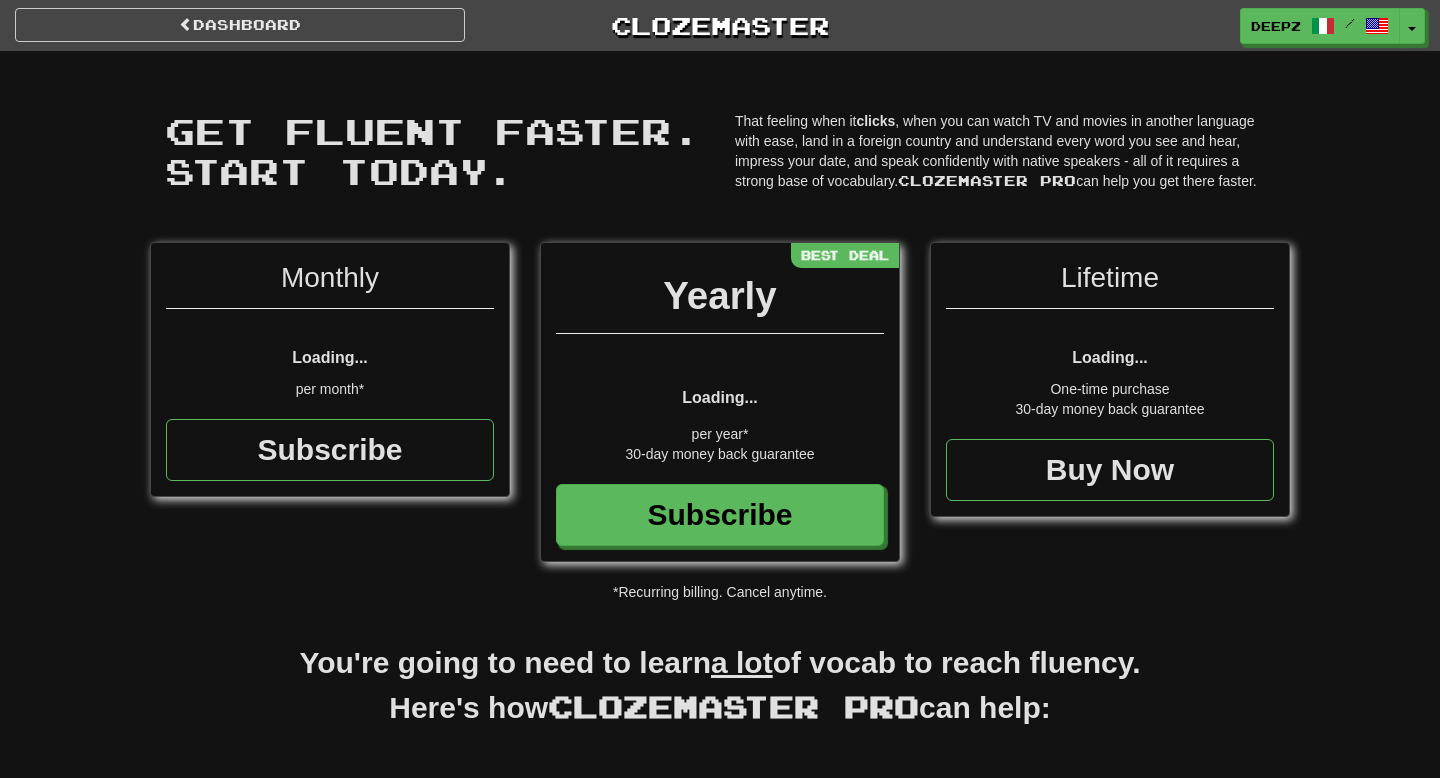 scroll, scrollTop: 0, scrollLeft: 0, axis: both 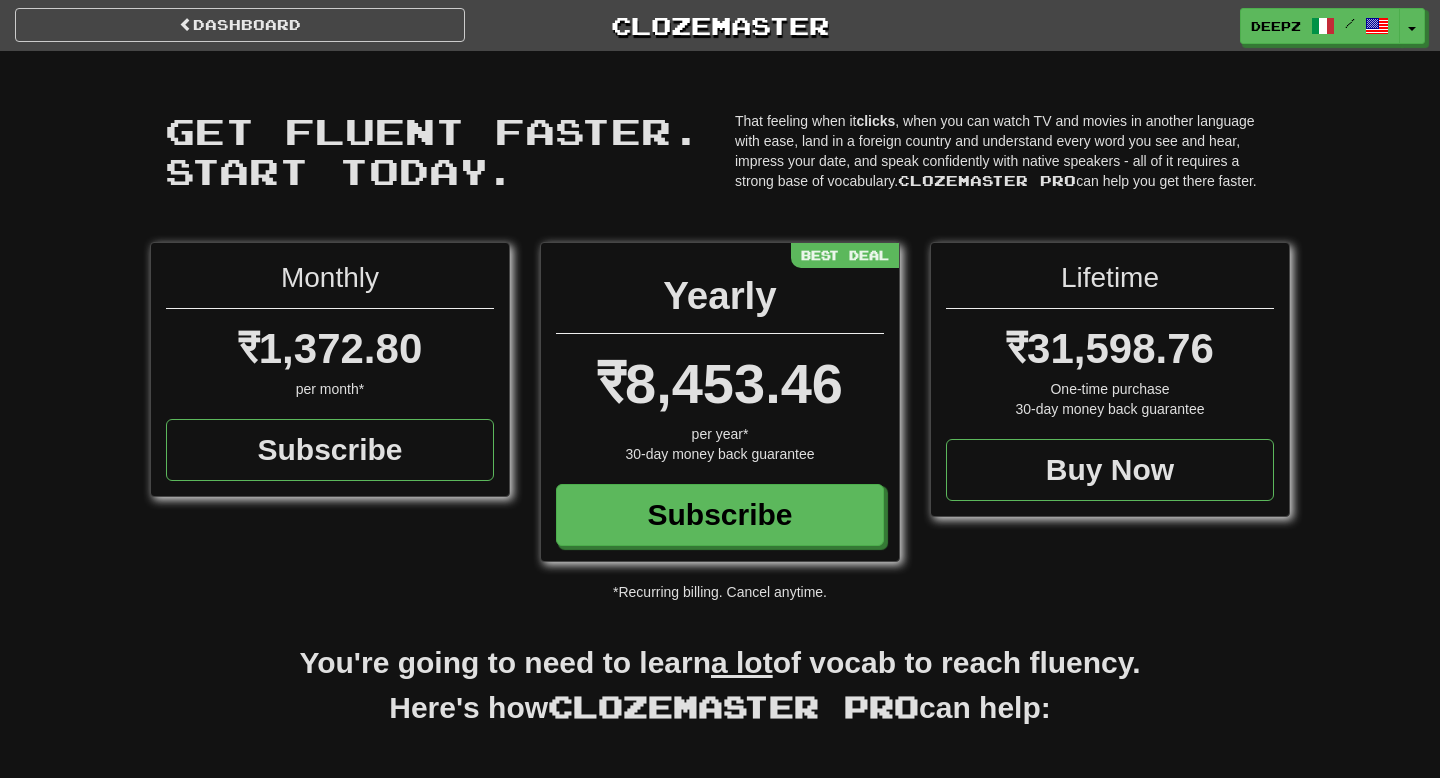click on "₹1,372.80" at bounding box center [330, 348] 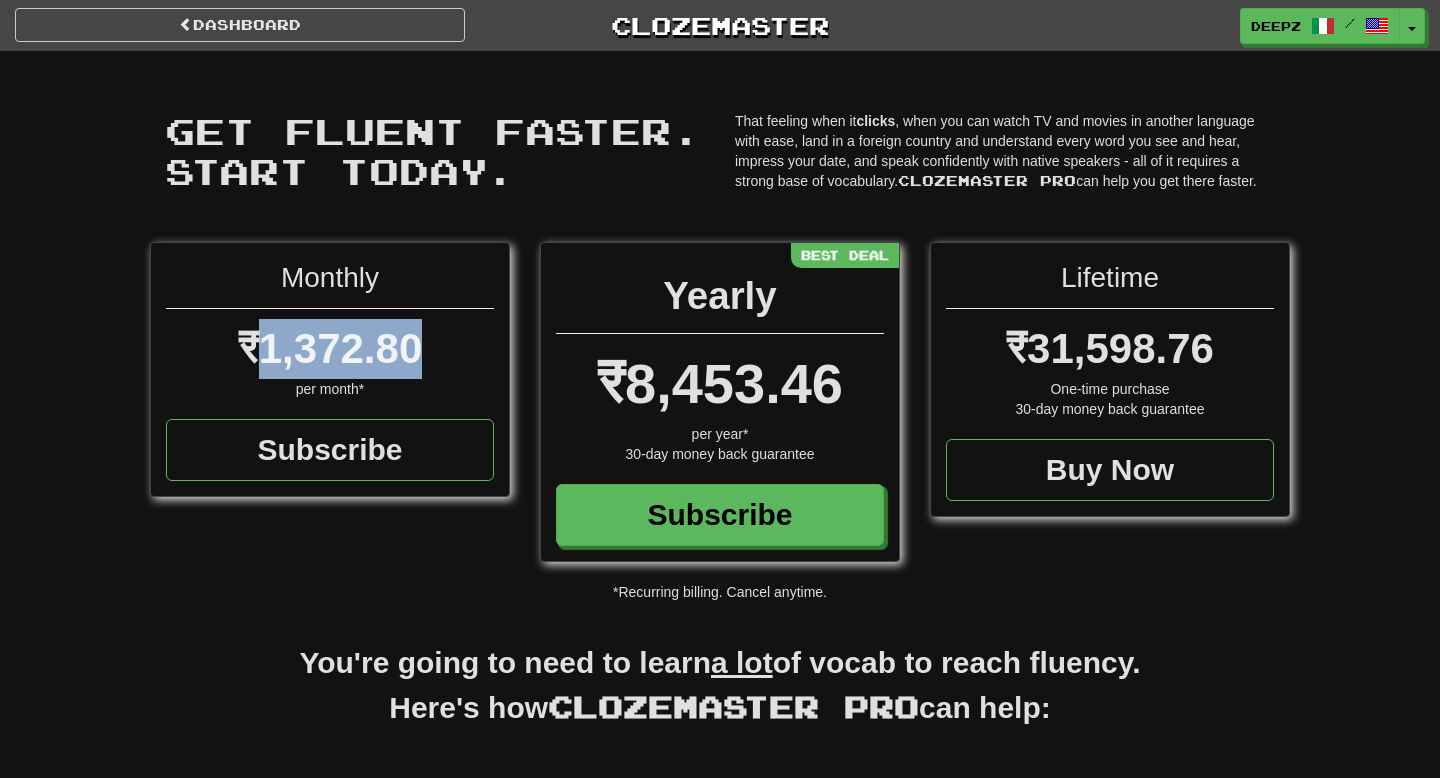click on "₹1,372.80" at bounding box center (330, 348) 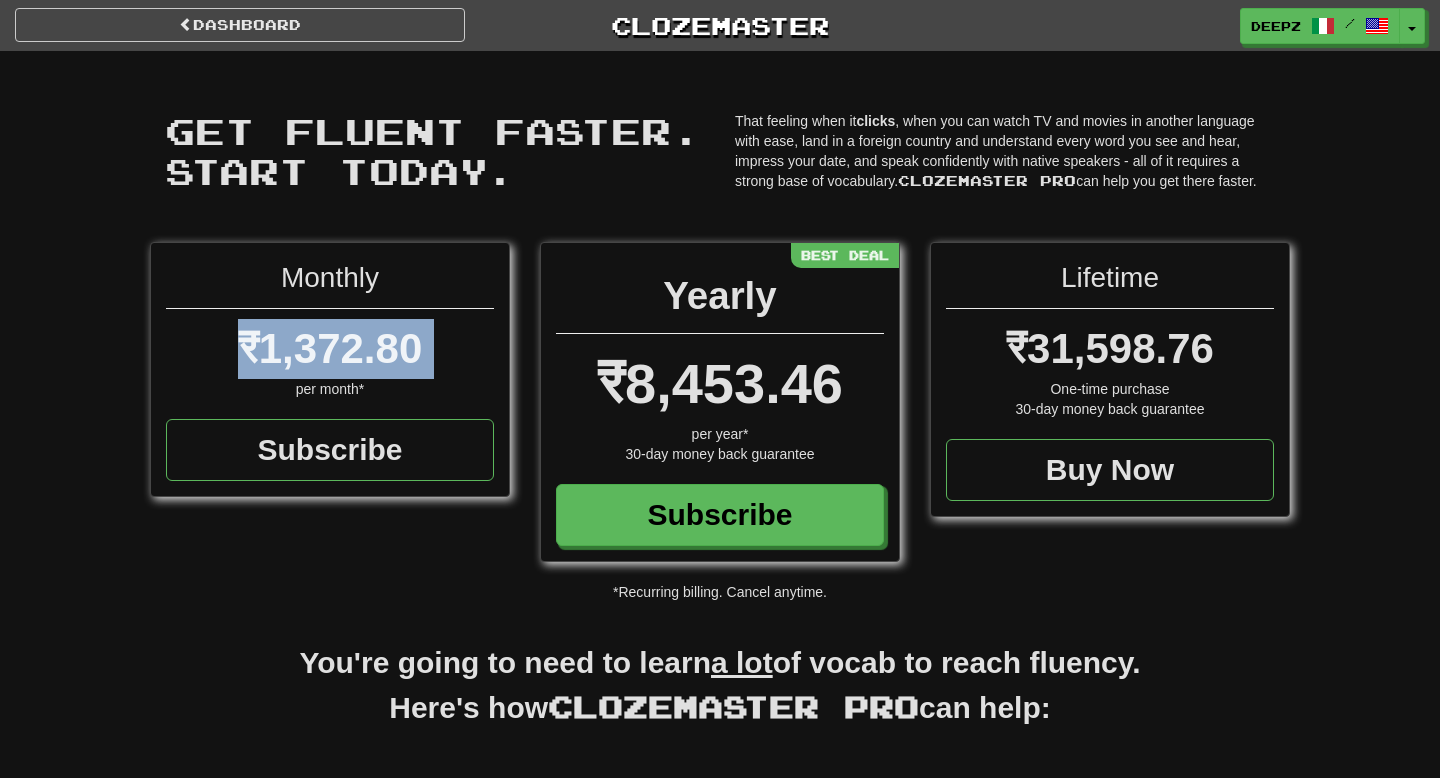 click on "₹1,372.80" at bounding box center [330, 348] 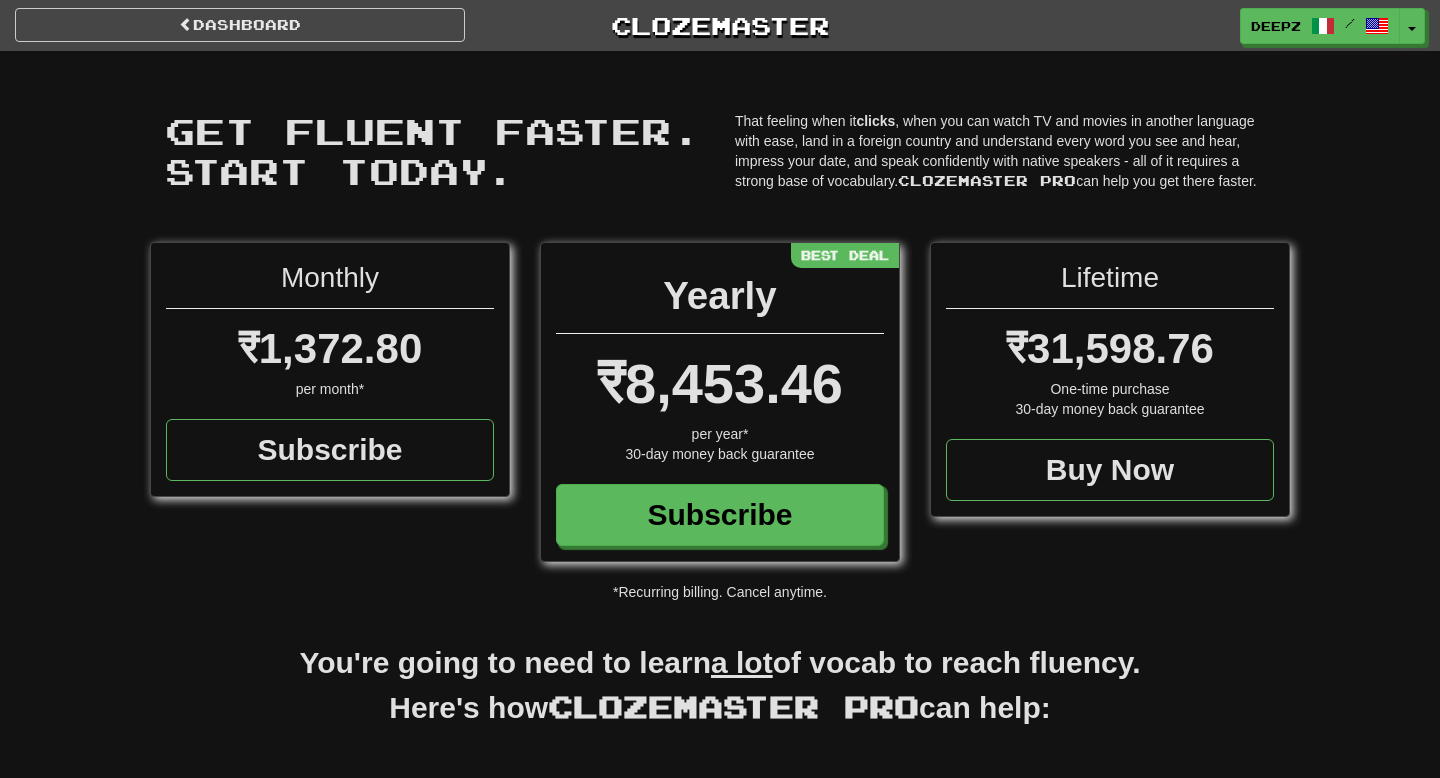 click on "₹8,453.46" at bounding box center [720, 383] 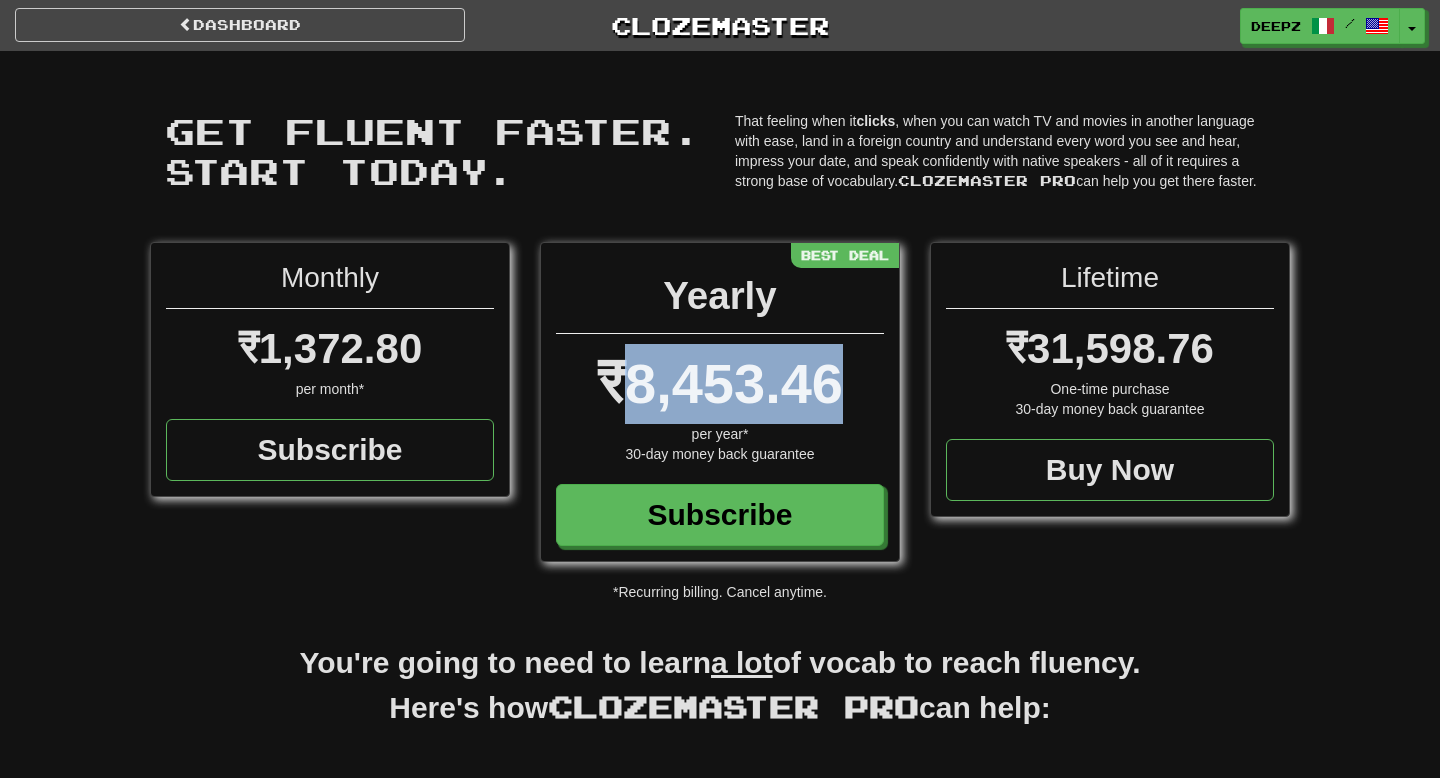 click on "₹8,453.46" at bounding box center [720, 383] 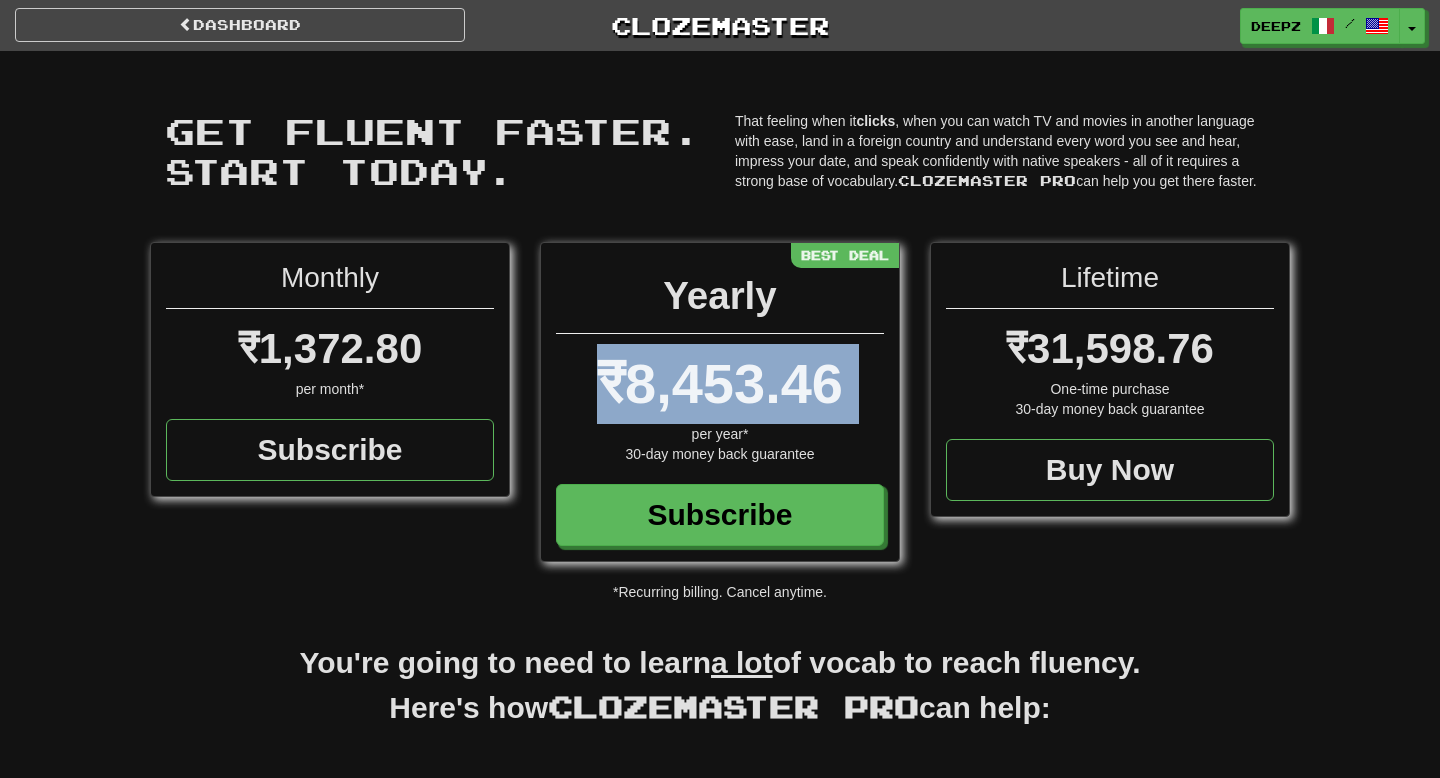 click on "₹8,453.46" at bounding box center [720, 383] 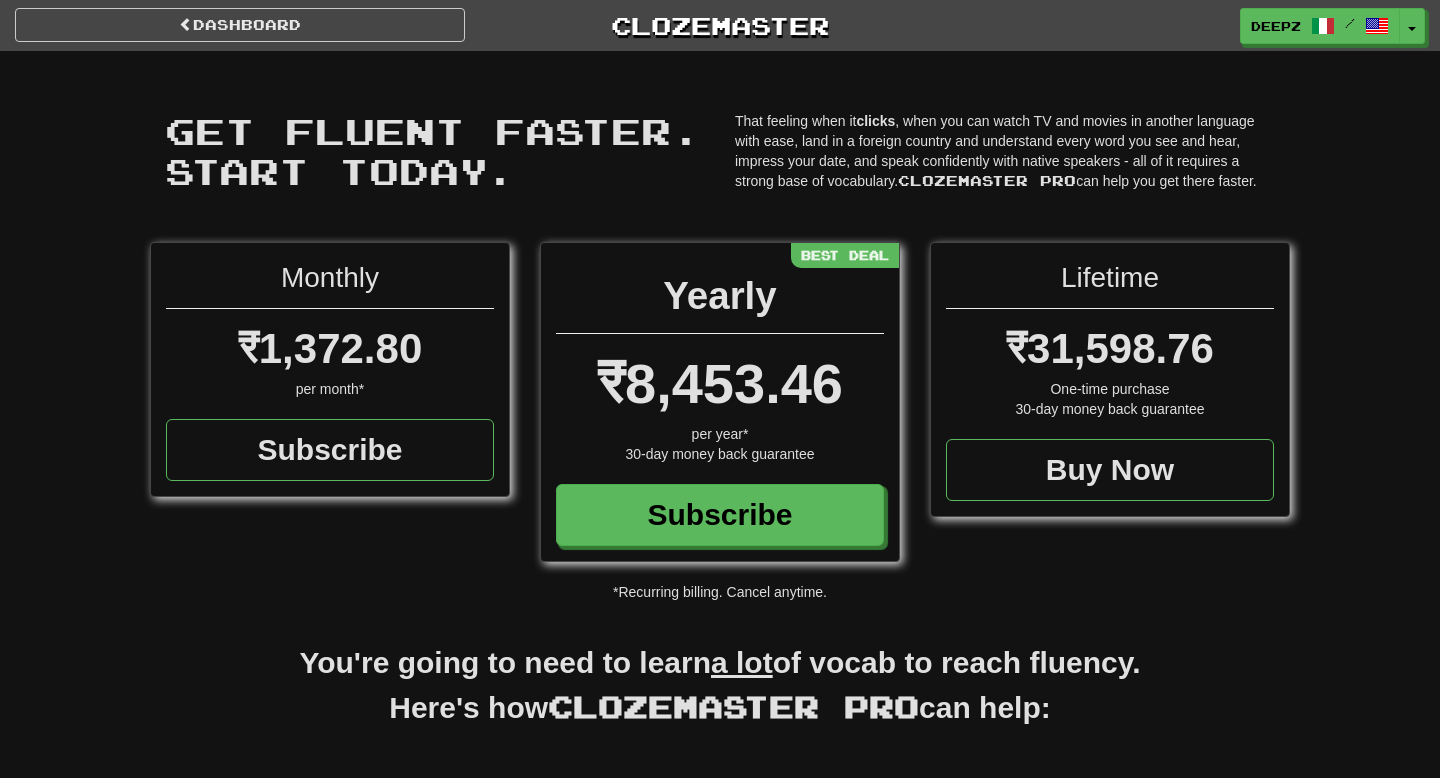 click on "₹31,598.76" at bounding box center [1110, 348] 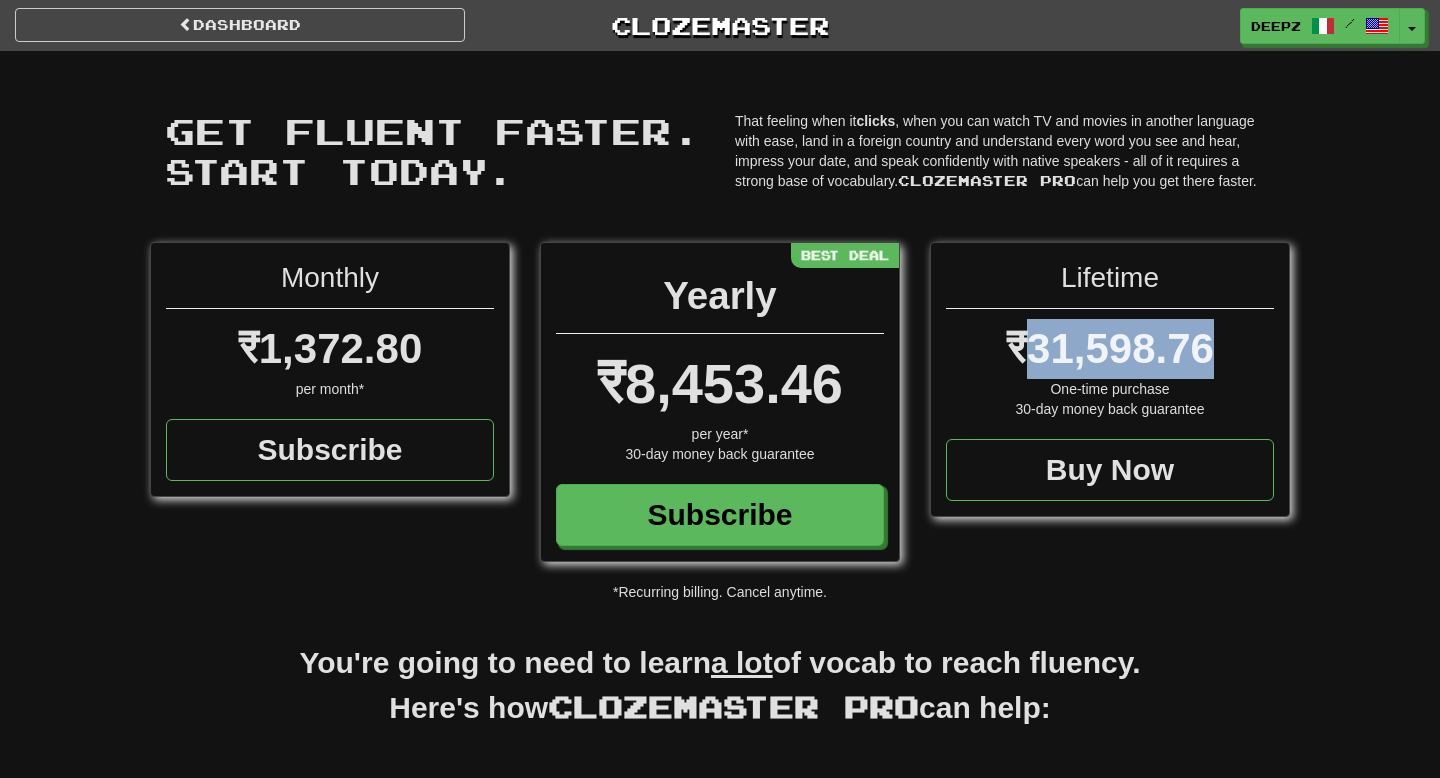 click on "₹31,598.76" at bounding box center (1110, 348) 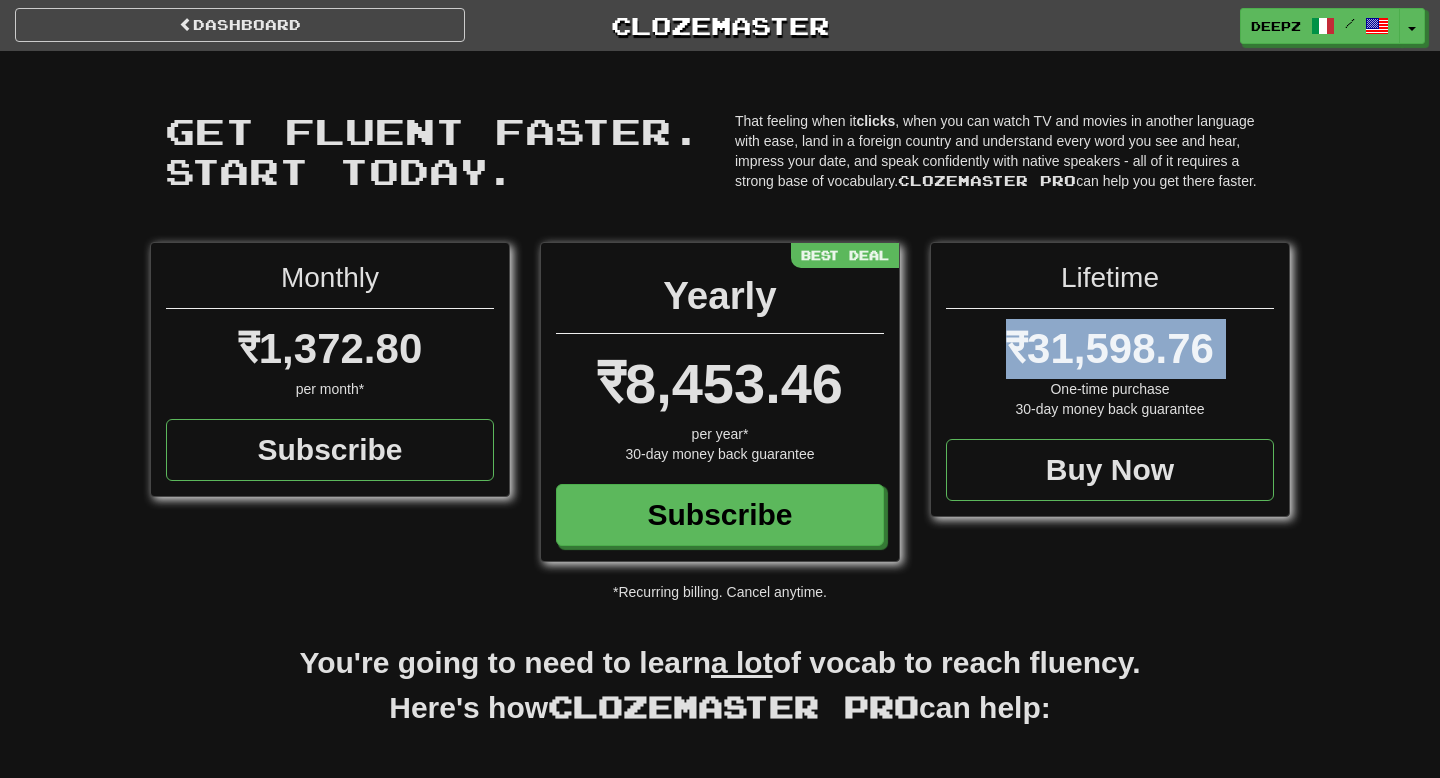 click on "₹31,598.76" at bounding box center [1110, 348] 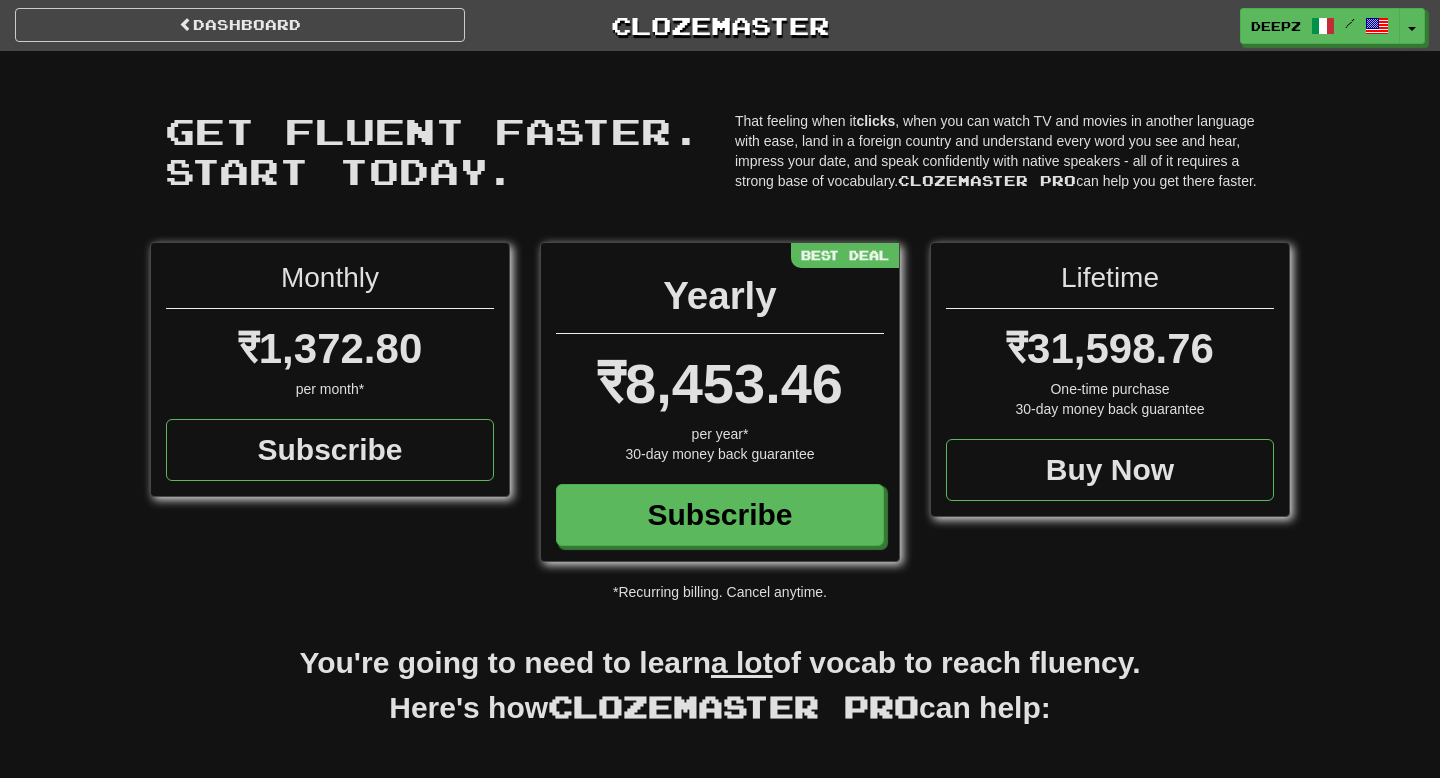 click on "₹31,598.76" at bounding box center [1110, 348] 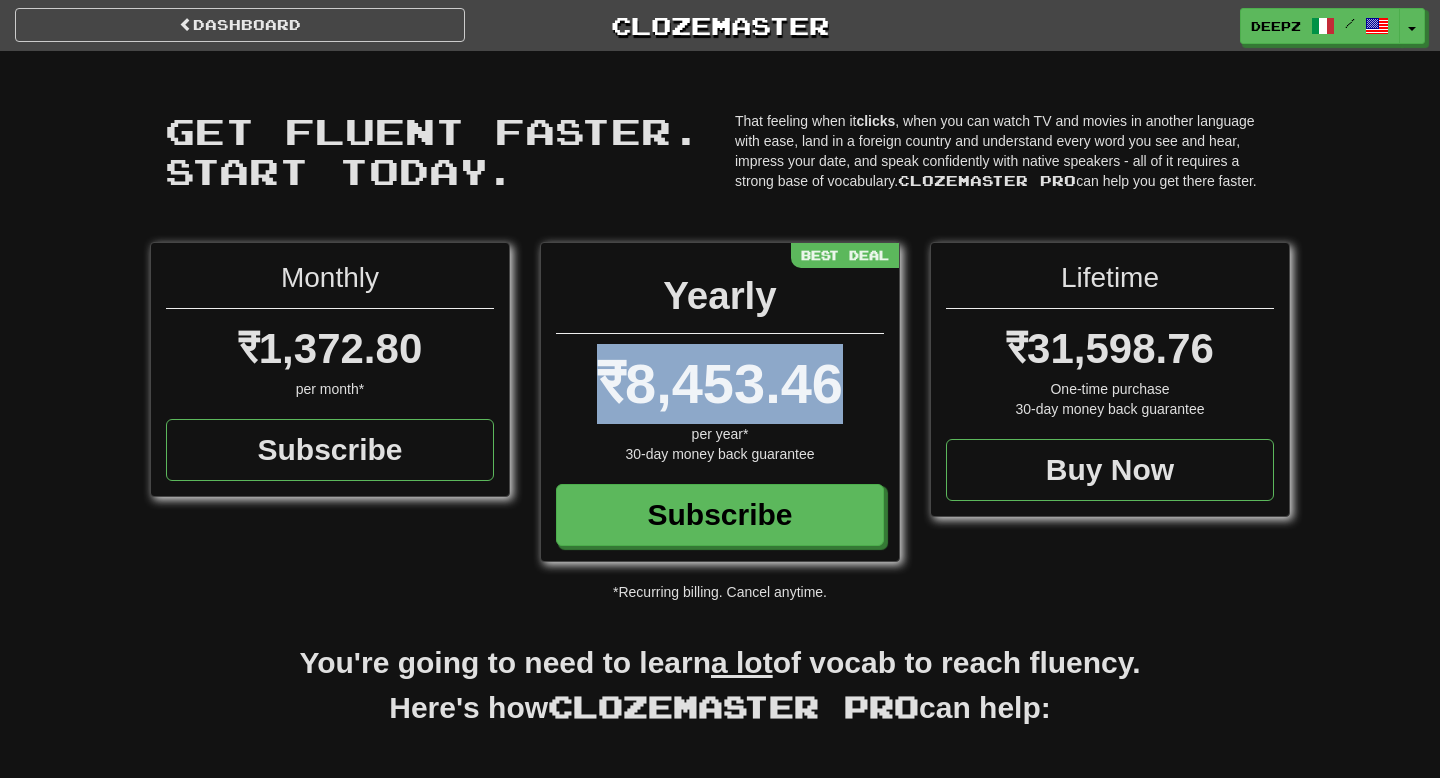 drag, startPoint x: 590, startPoint y: 352, endPoint x: 882, endPoint y: 358, distance: 292.06165 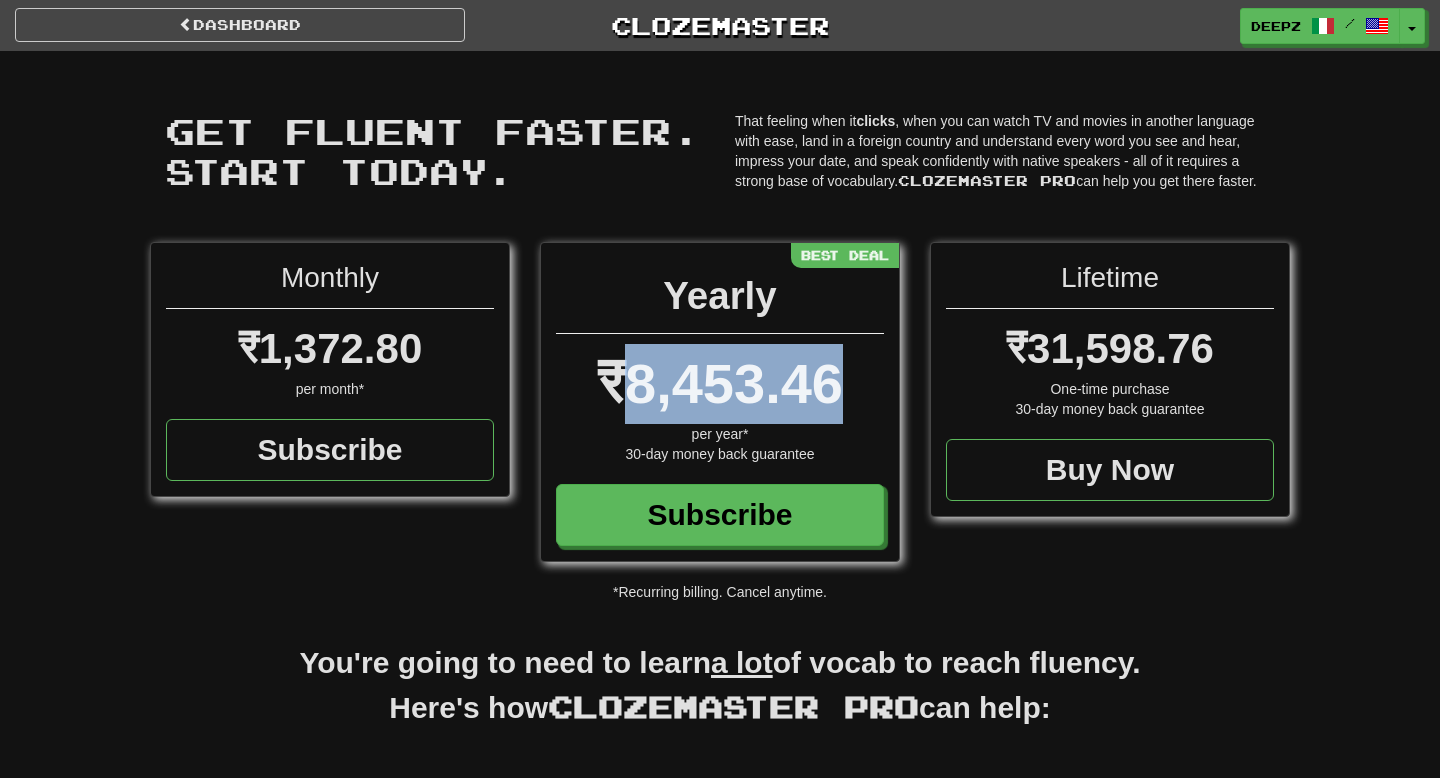 click on "₹8,453.46" at bounding box center (720, 383) 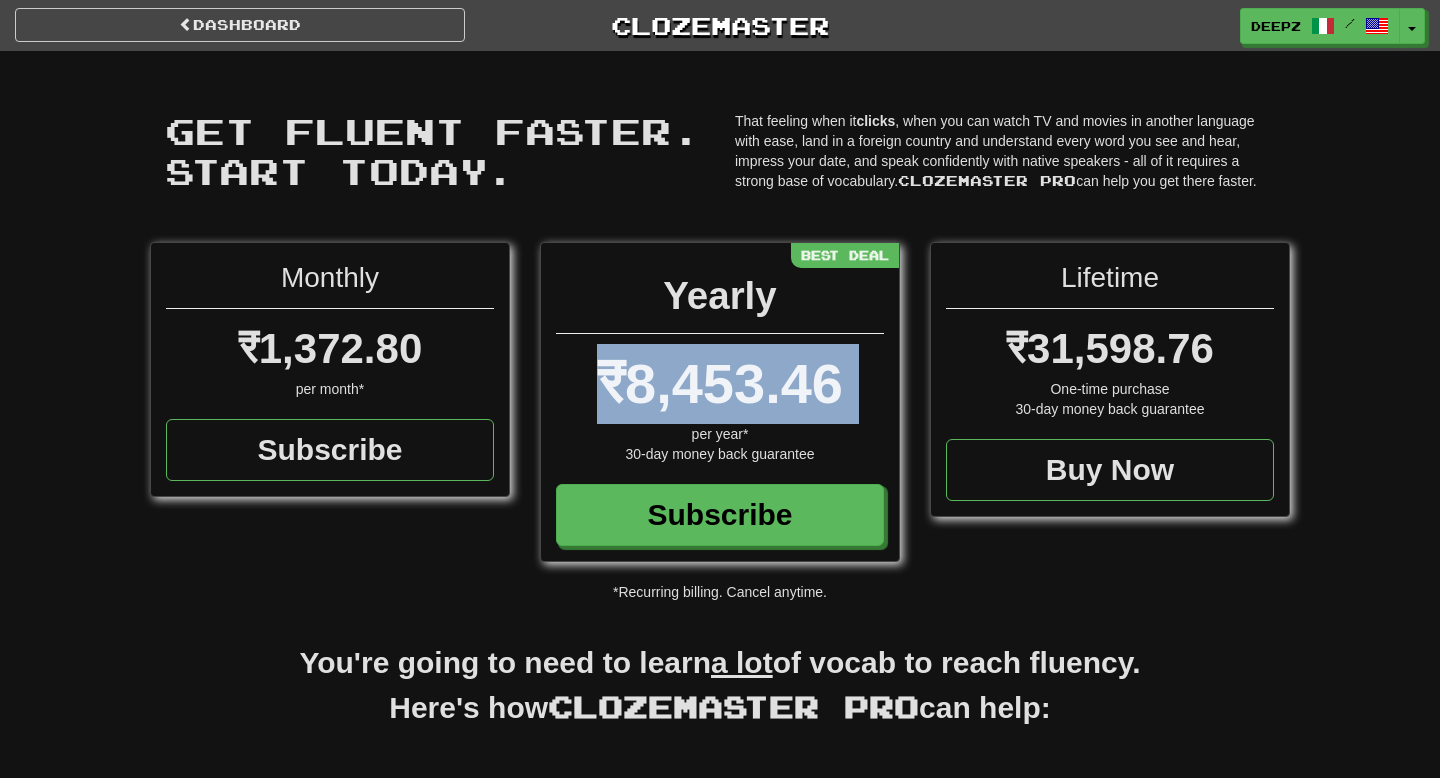 click on "₹8,453.46" at bounding box center [720, 383] 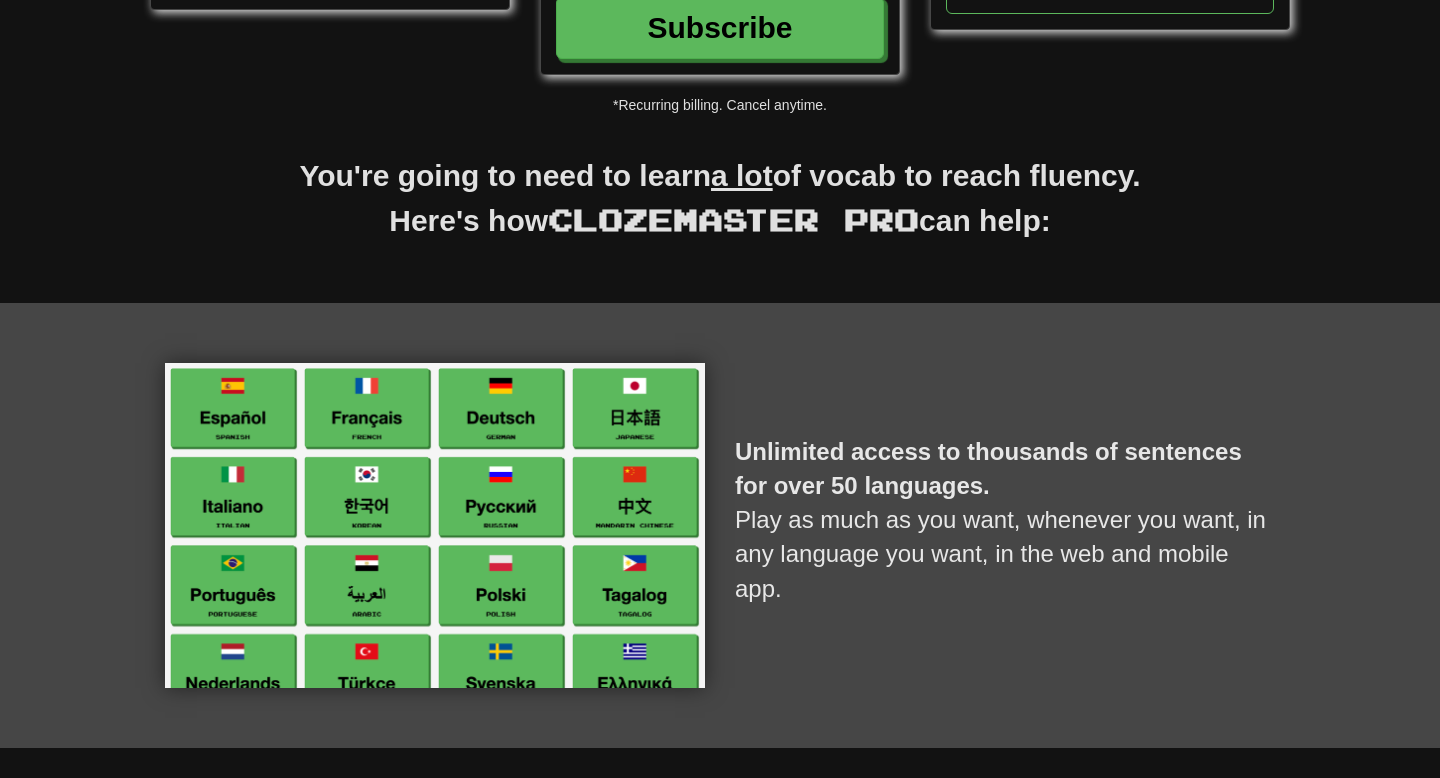 scroll, scrollTop: 488, scrollLeft: 0, axis: vertical 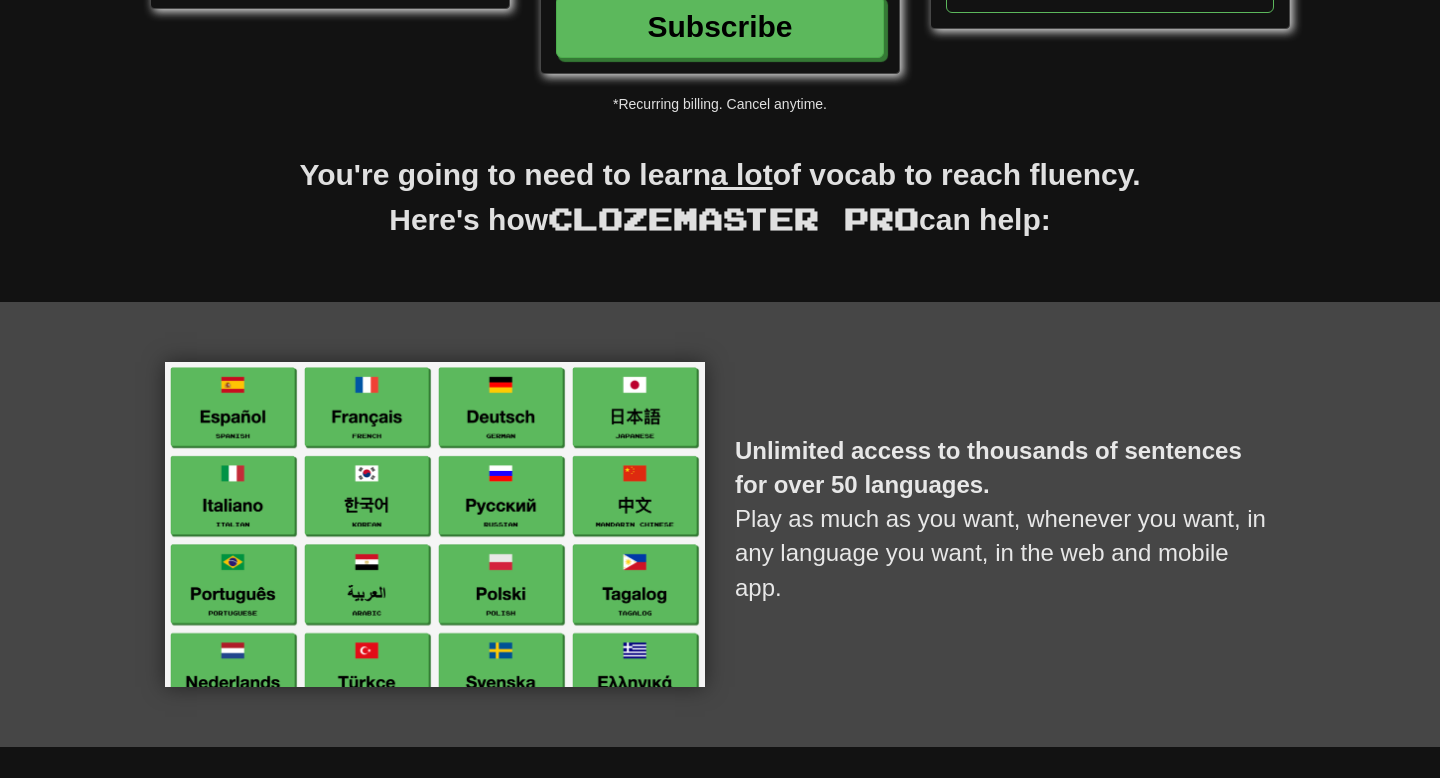 click on "Clozemaster Pro" at bounding box center (733, 218) 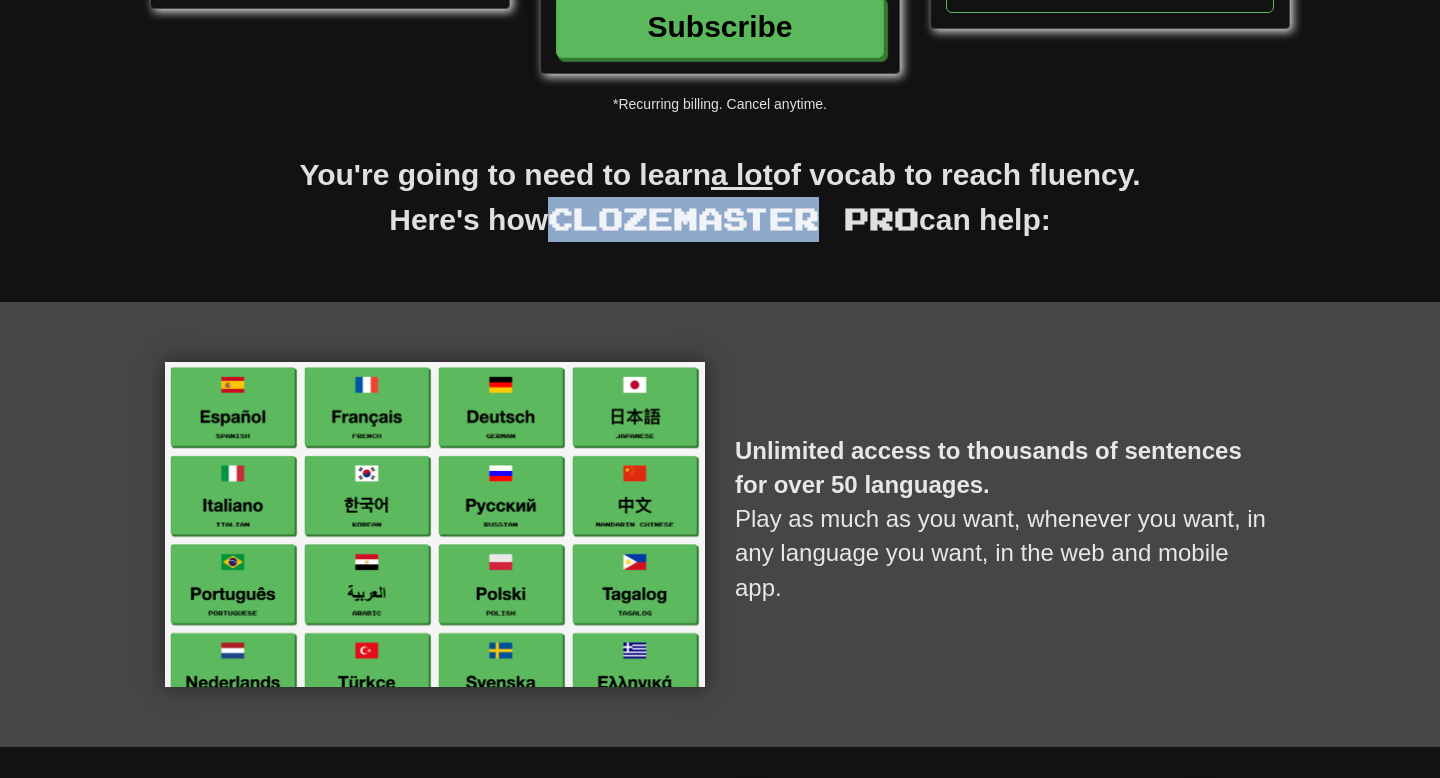 click on "Clozemaster Pro" at bounding box center (733, 218) 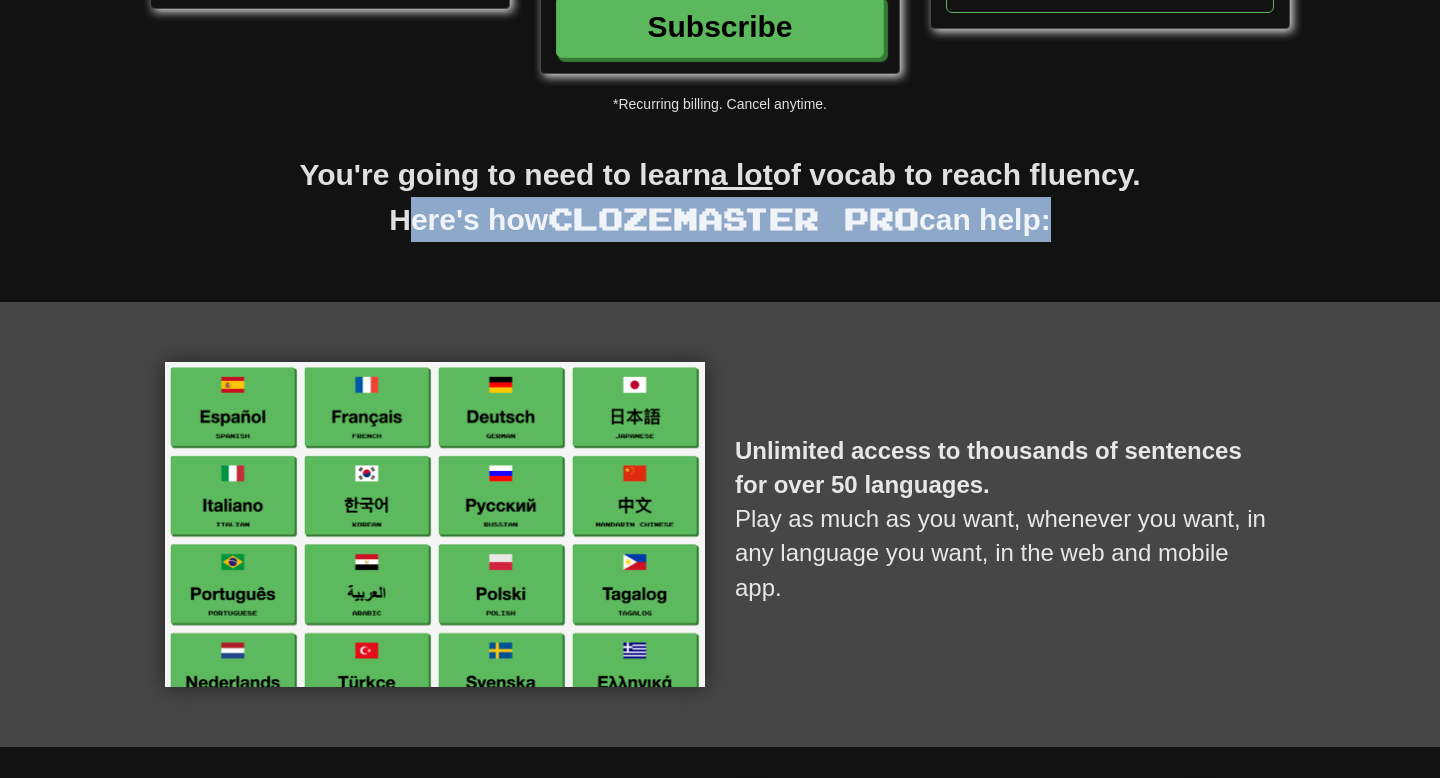 click on "Clozemaster Pro" at bounding box center [733, 218] 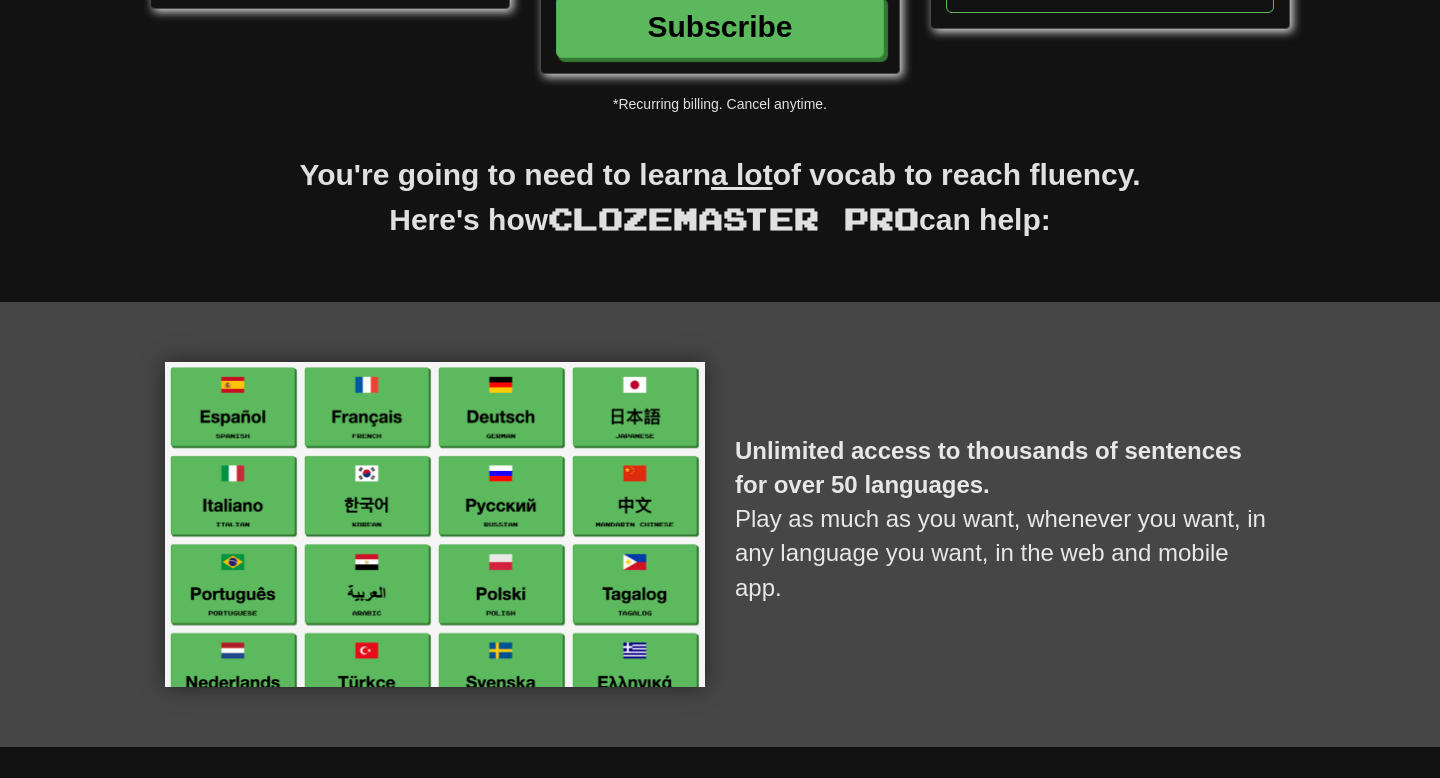 click on "Clozemaster Pro" at bounding box center (733, 218) 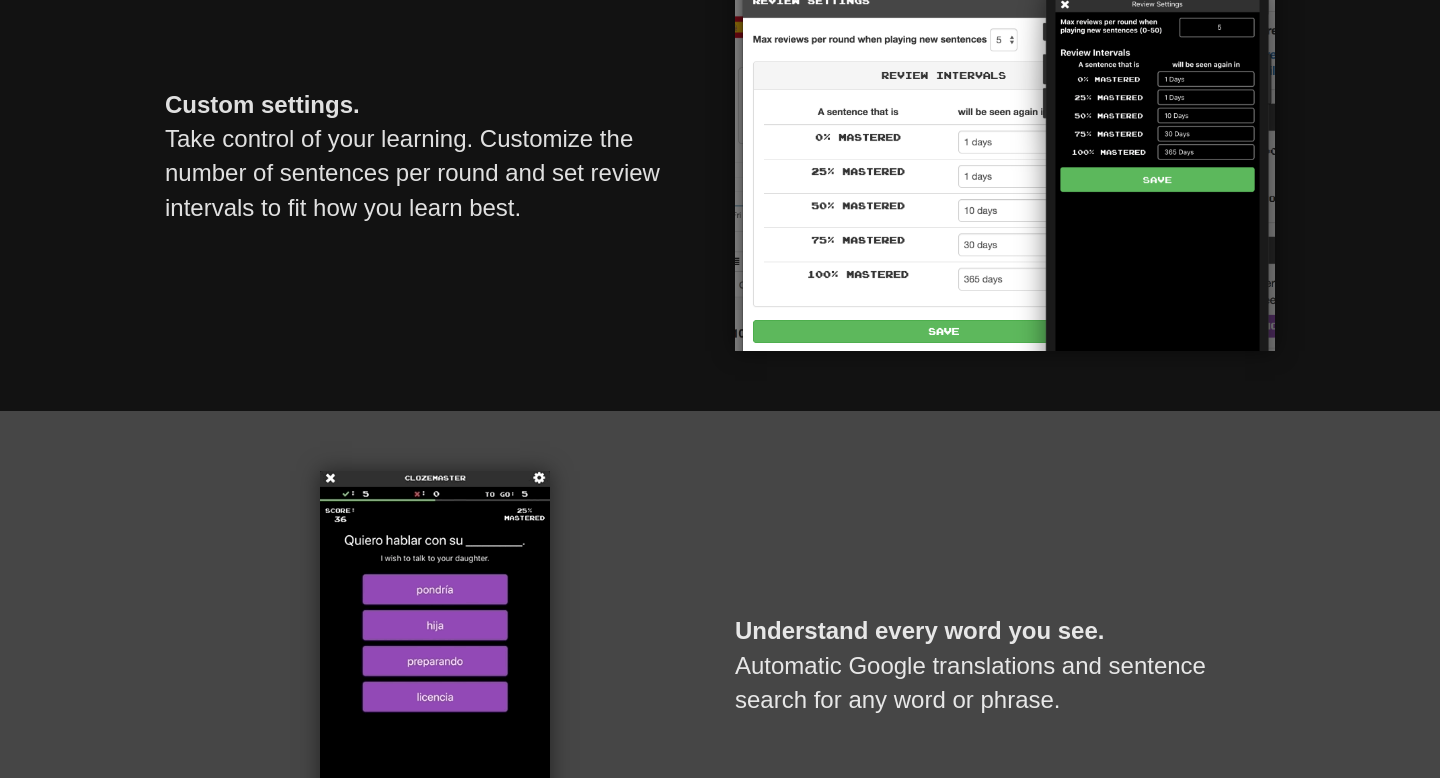 scroll, scrollTop: 2071, scrollLeft: 0, axis: vertical 